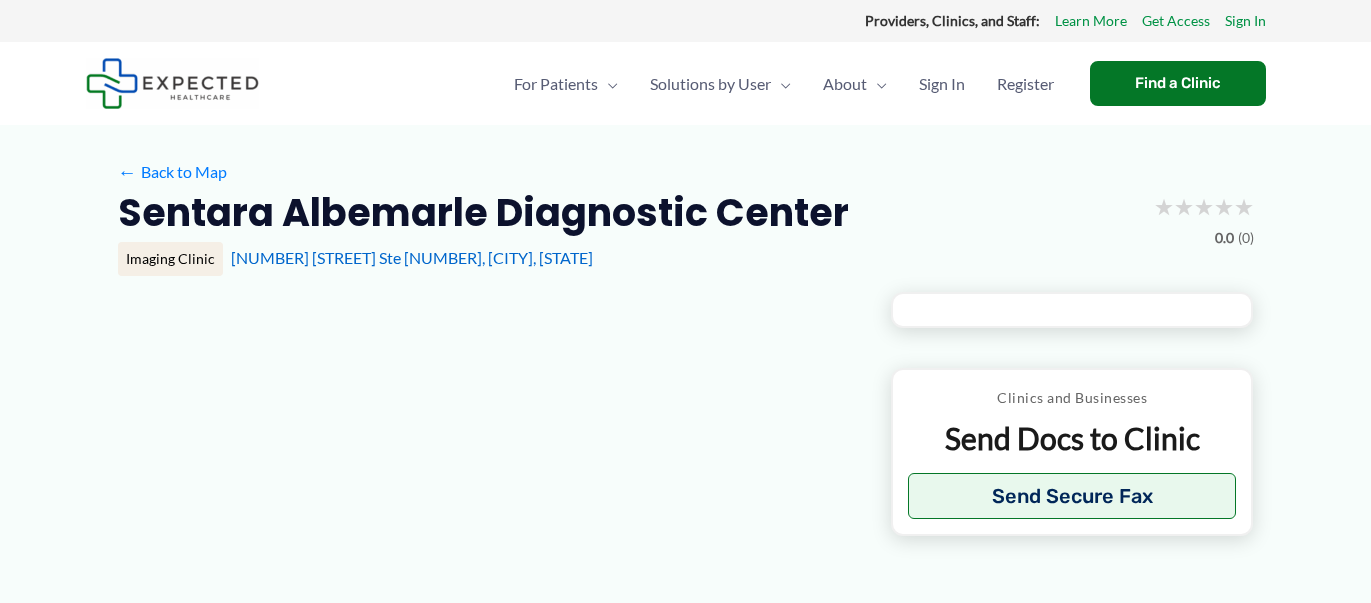 scroll, scrollTop: 0, scrollLeft: 0, axis: both 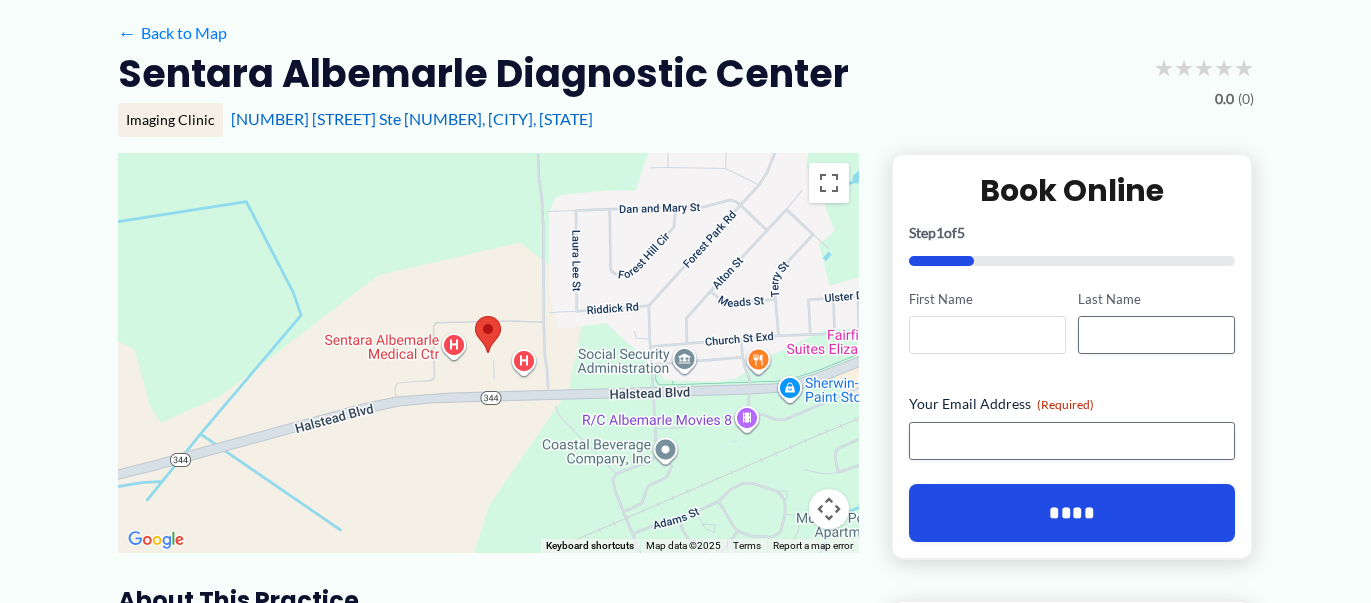 click on "First Name" at bounding box center [987, 335] 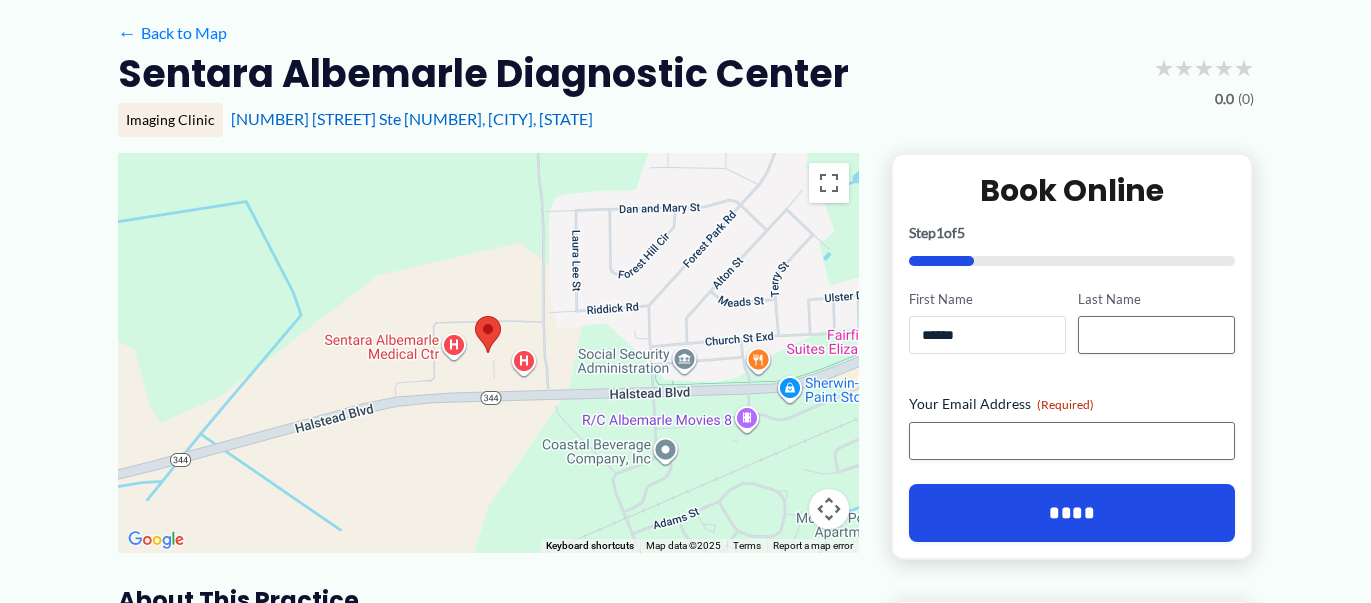 type on "******" 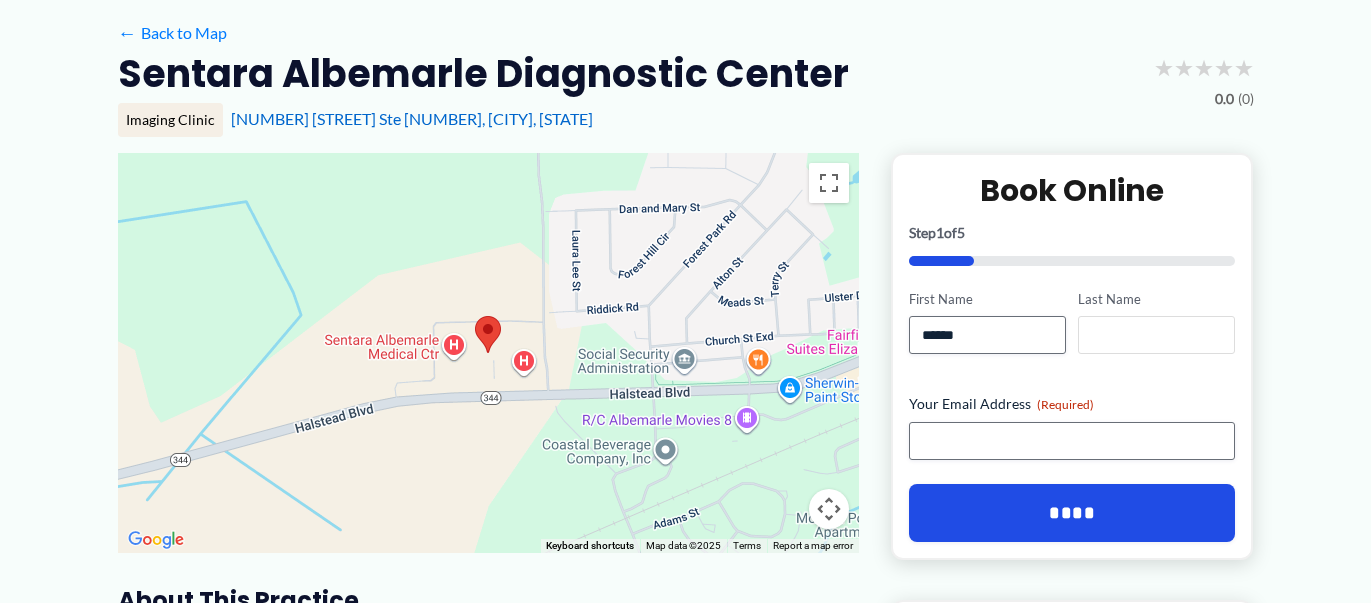 click on "Last Name" at bounding box center (1156, 335) 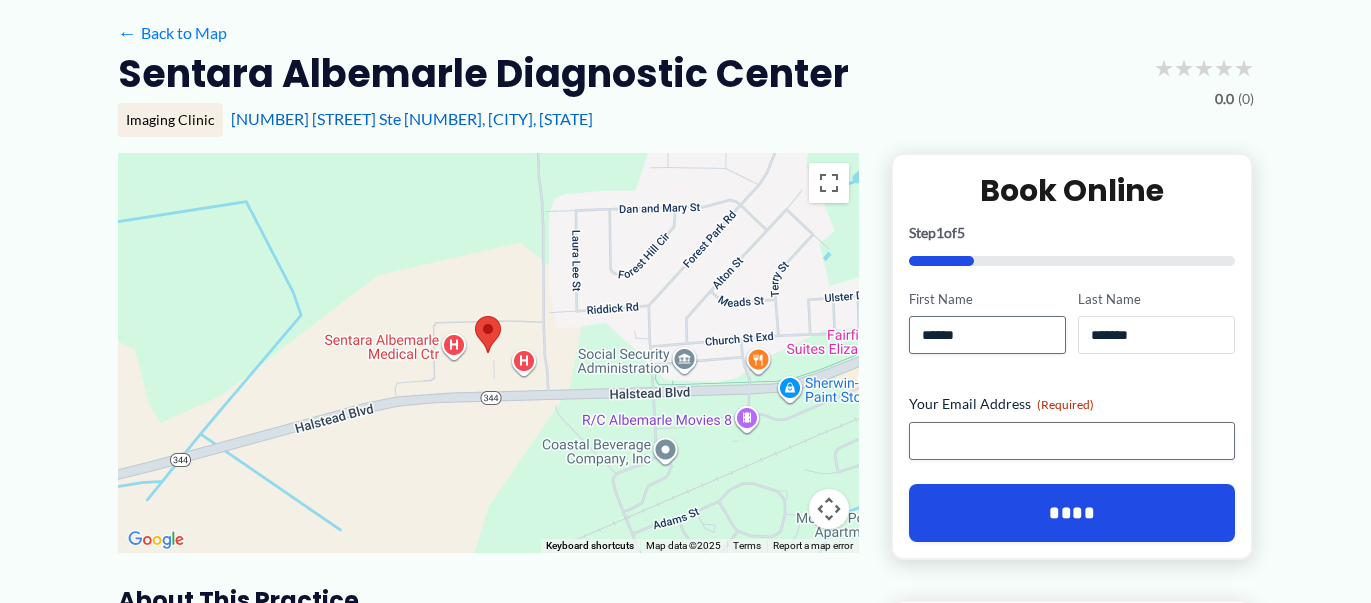 type on "*******" 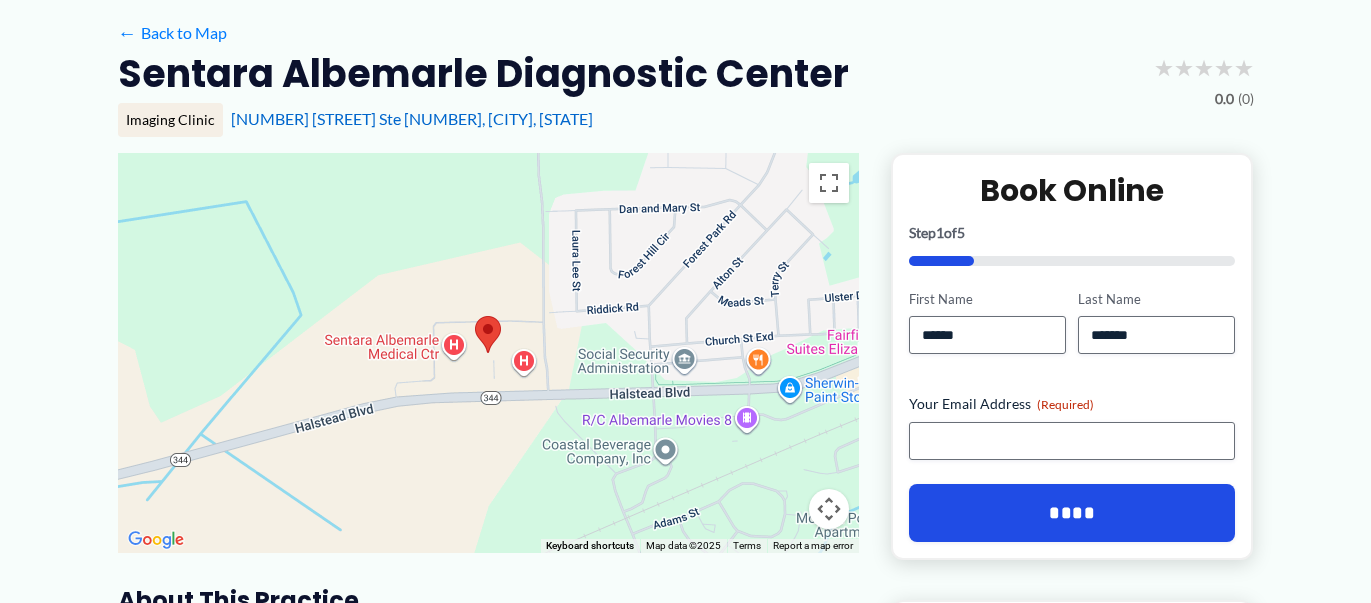 drag, startPoint x: 1292, startPoint y: 258, endPoint x: 1163, endPoint y: 346, distance: 156.15697 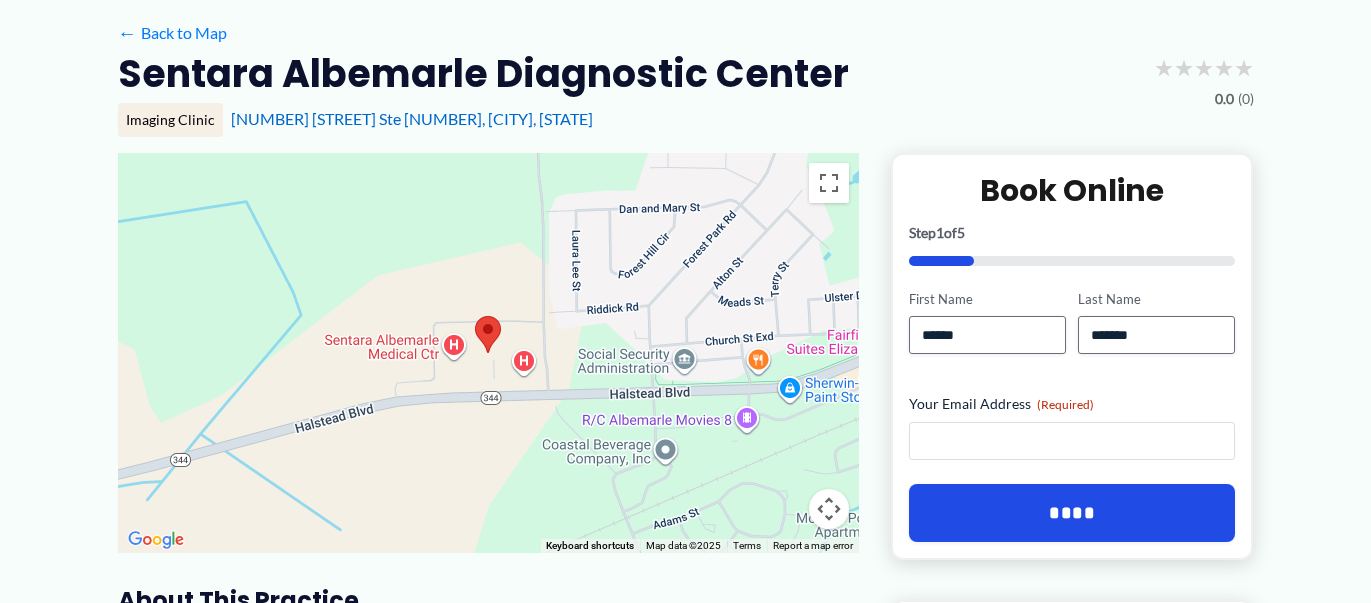 click on "Your Email Address (Required)" at bounding box center (1072, 441) 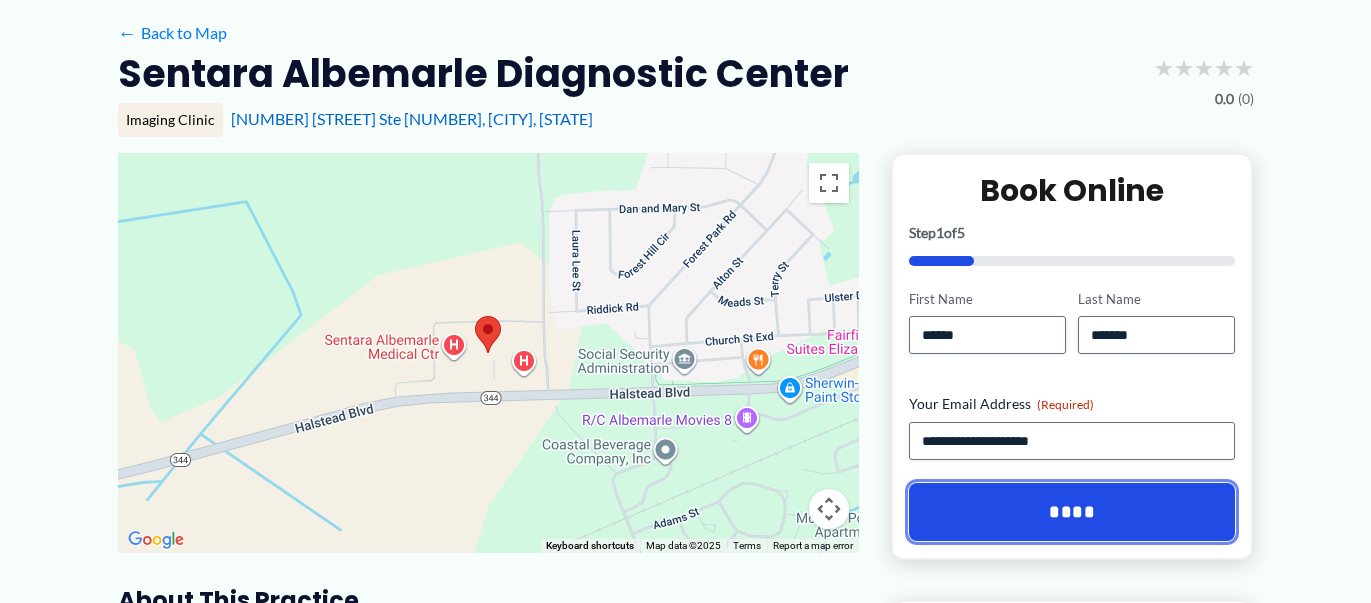 click on "****" at bounding box center [1072, 512] 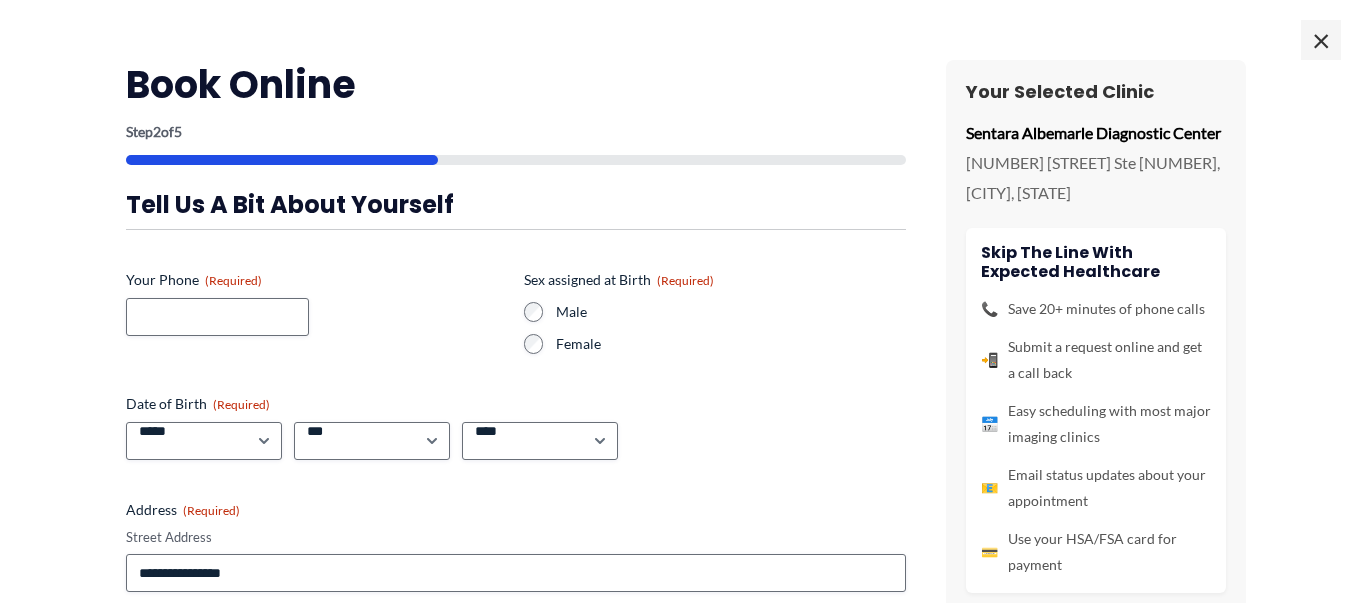 scroll, scrollTop: 0, scrollLeft: 0, axis: both 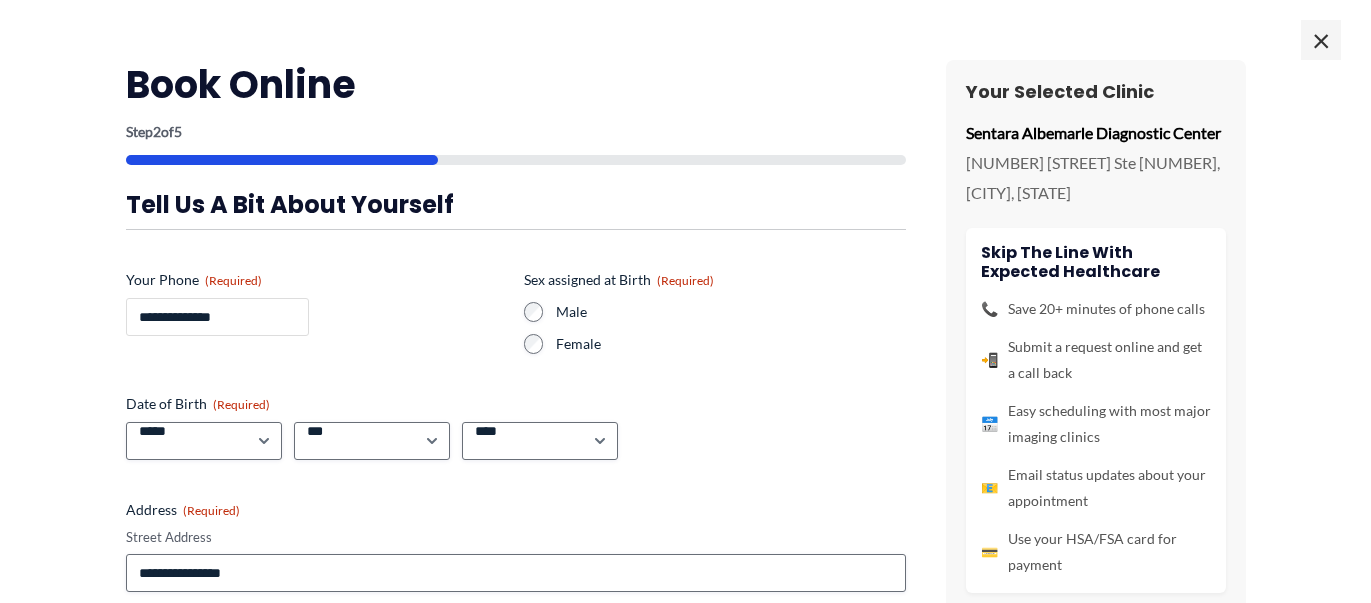 click on "**********" at bounding box center [217, 317] 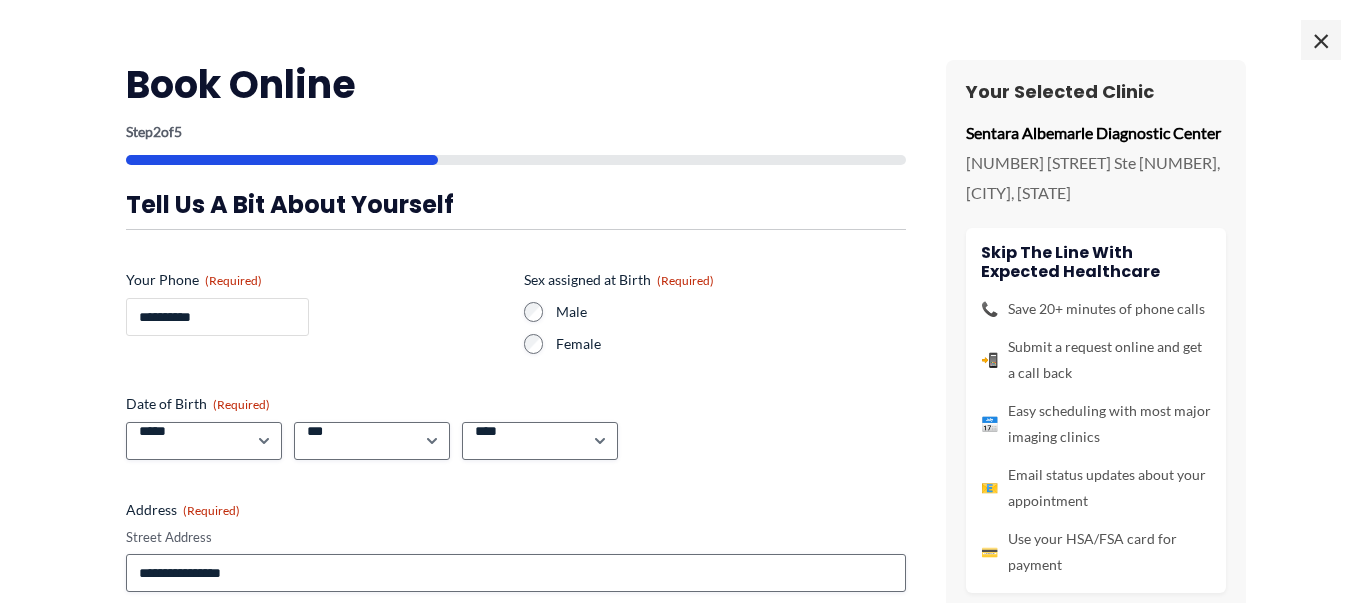 type on "**********" 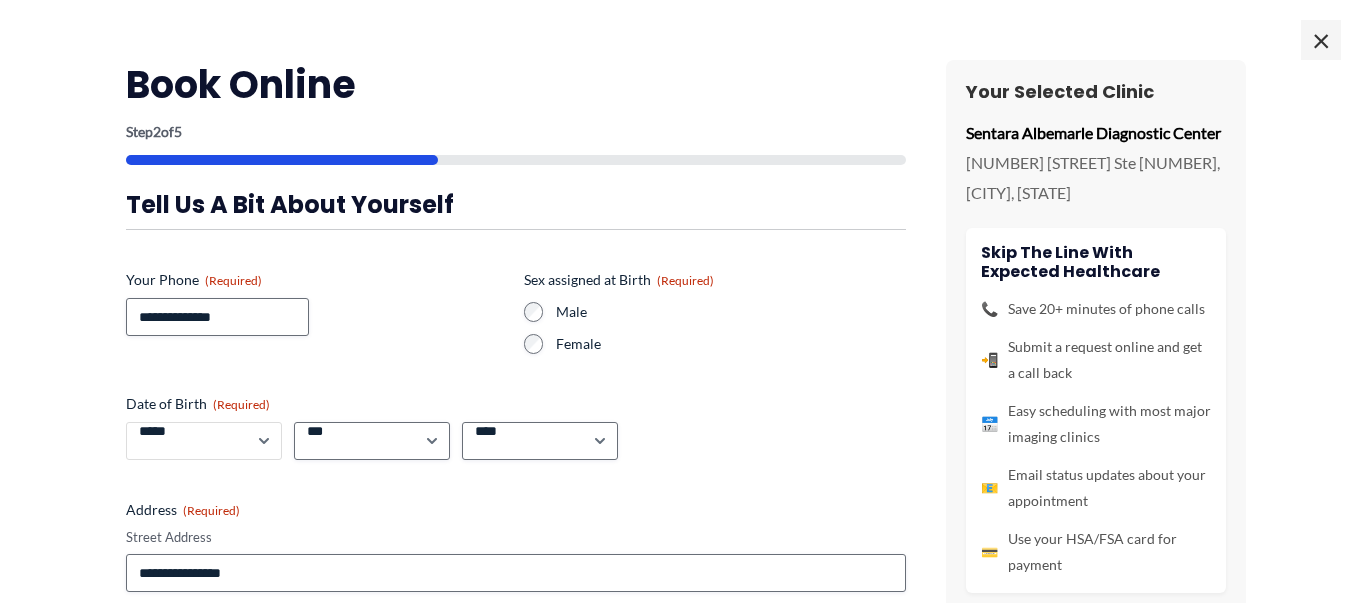 click on "***** * * * * * * * * * ** ** **" at bounding box center [204, 441] 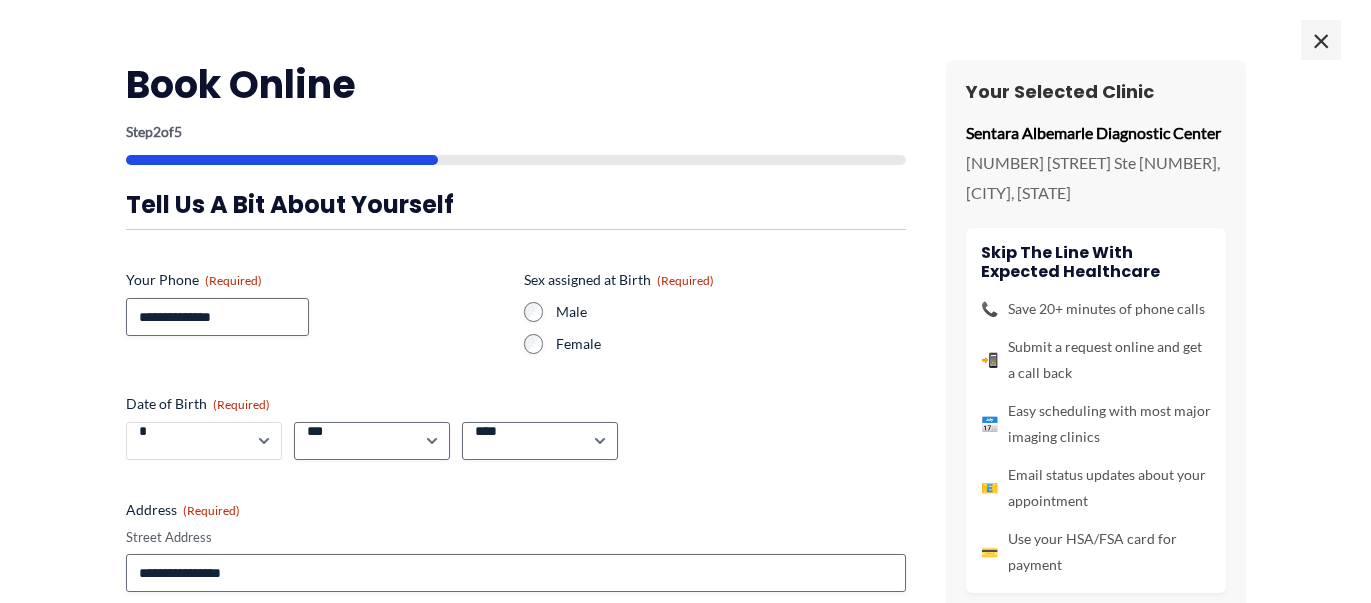 click on "***** * * * * * * * * * ** ** **" at bounding box center [204, 441] 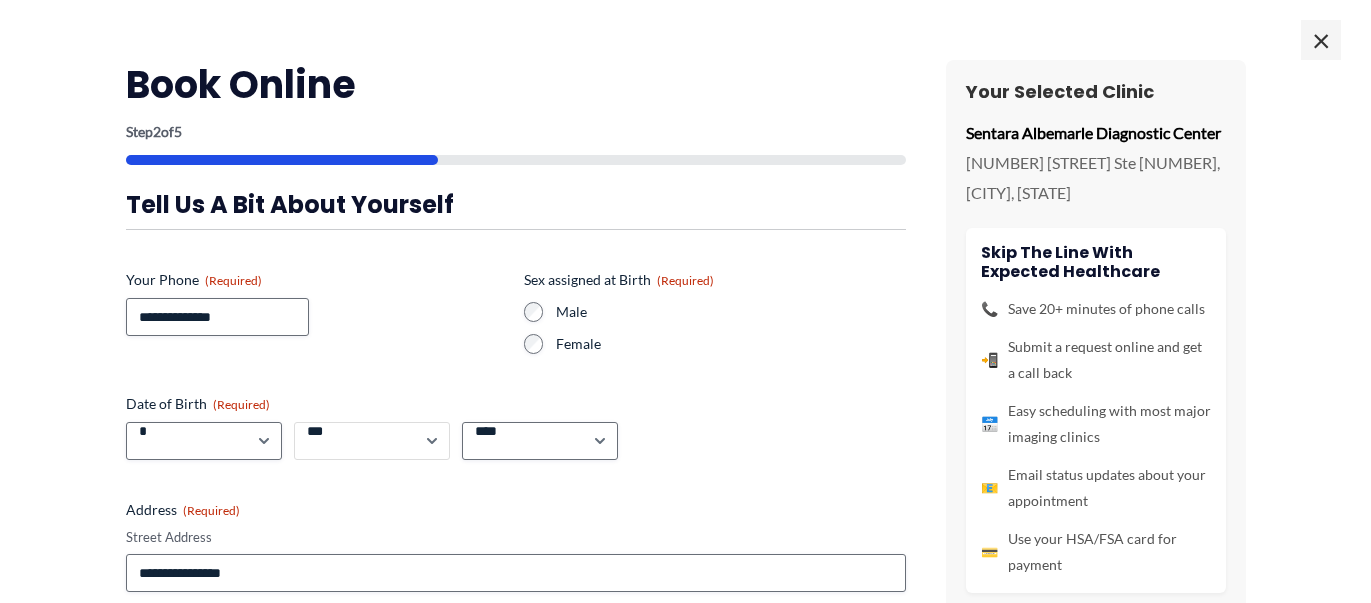 click on "*** * * * * * * * * * ** ** ** ** ** ** ** ** ** ** ** ** ** ** ** ** ** ** ** ** ** **" at bounding box center (372, 441) 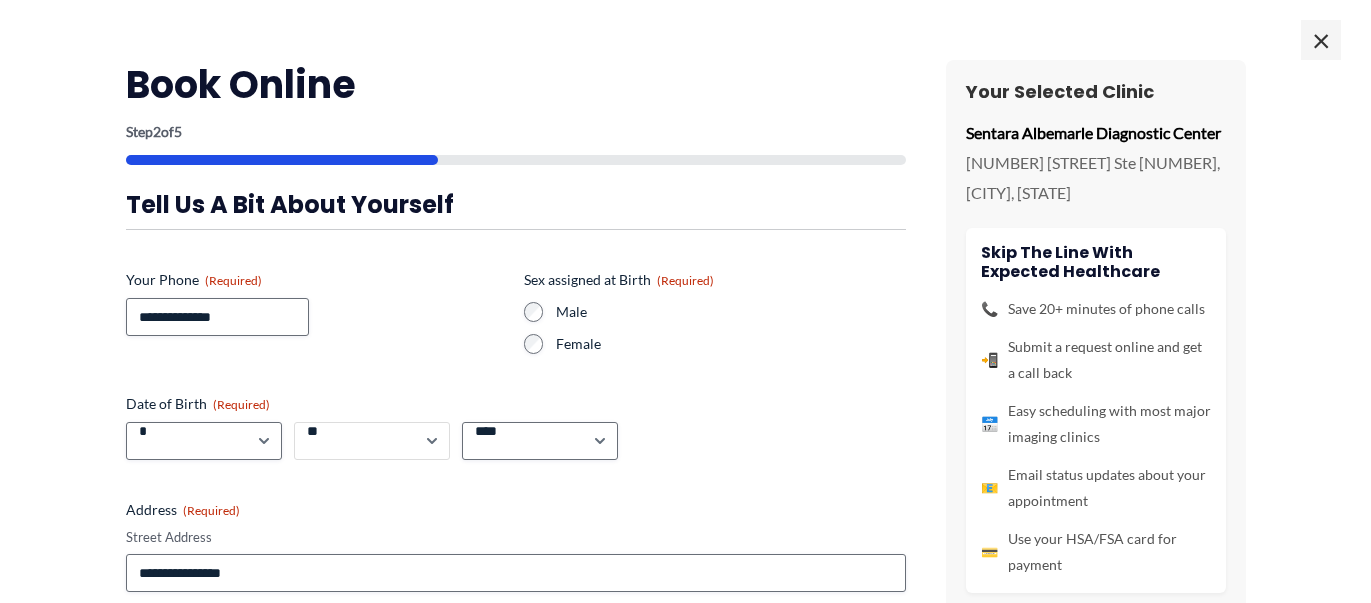 click on "*** * * * * * * * * * ** ** ** ** ** ** ** ** ** ** ** ** ** ** ** ** ** ** ** ** ** **" at bounding box center [372, 441] 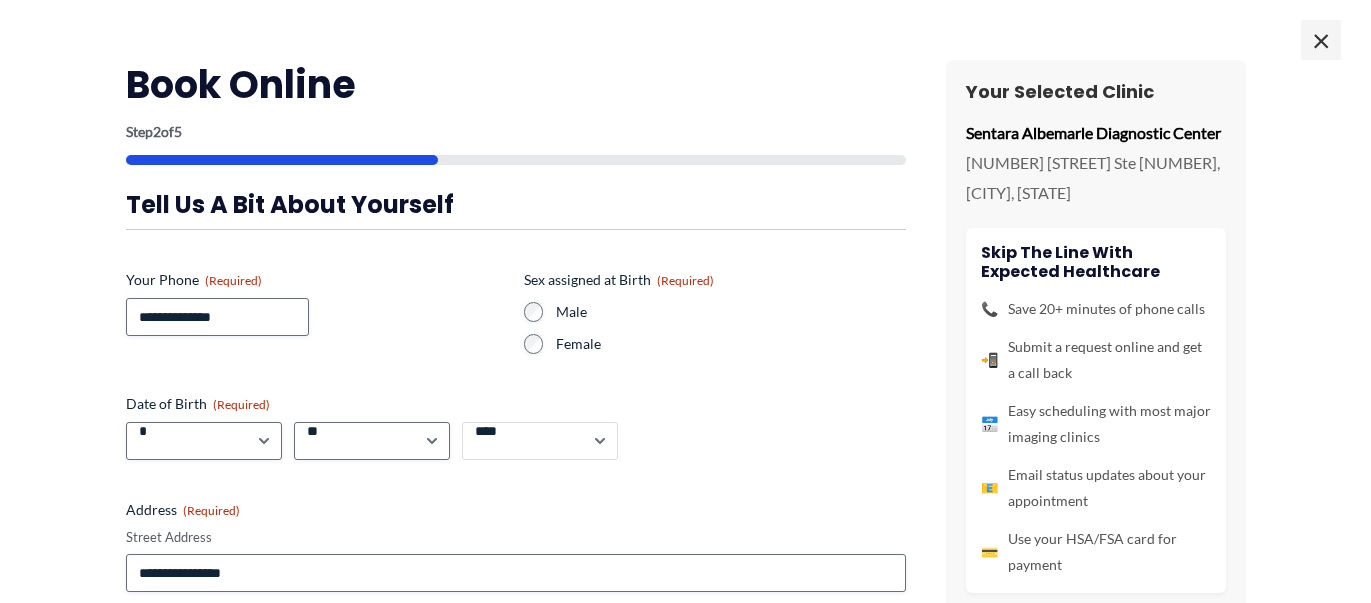click on "**** **** **** **** **** **** **** **** **** **** **** **** **** **** **** **** **** **** **** **** **** **** **** **** **** **** **** **** **** **** **** **** **** **** **** **** **** **** **** **** **** **** **** **** **** **** **** **** **** **** **** **** **** **** **** **** **** **** **** **** **** **** **** **** **** **** **** **** **** **** **** **** **** **** **** **** **** **** **** **** **** **** **** **** **** **** **** **** **** **** **** **** **** **** **** **** **** **** **** **** **** **** **** **** **** **** **** ****" at bounding box center (540, 441) 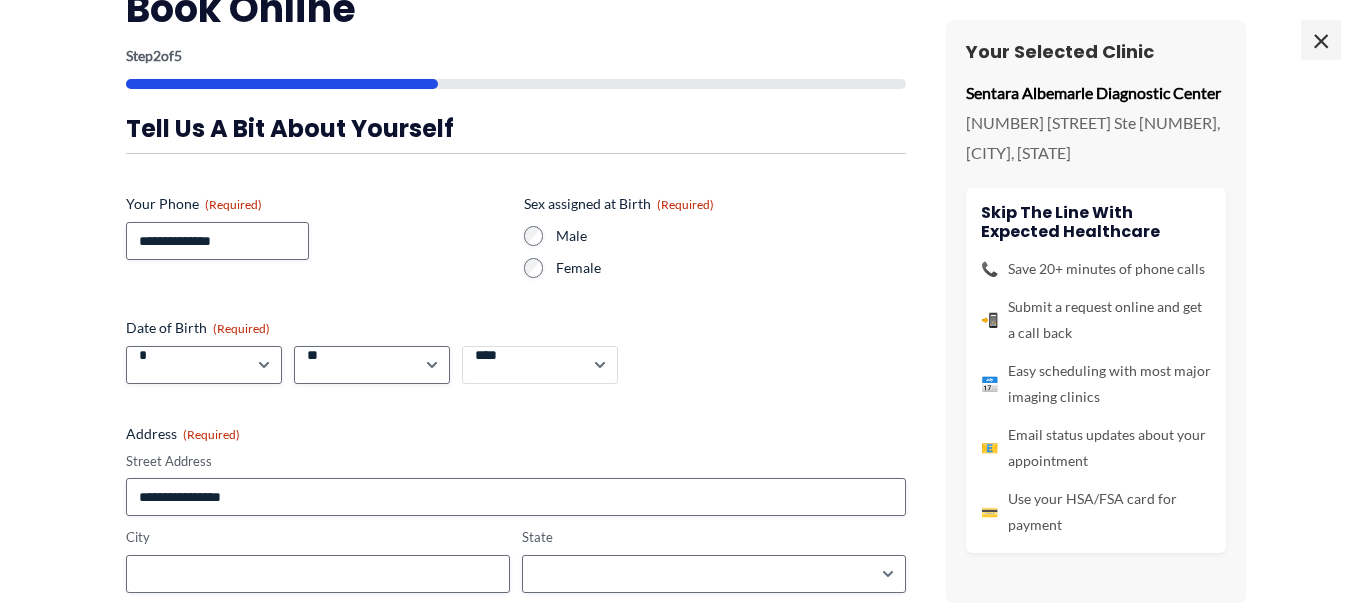 scroll, scrollTop: 127, scrollLeft: 0, axis: vertical 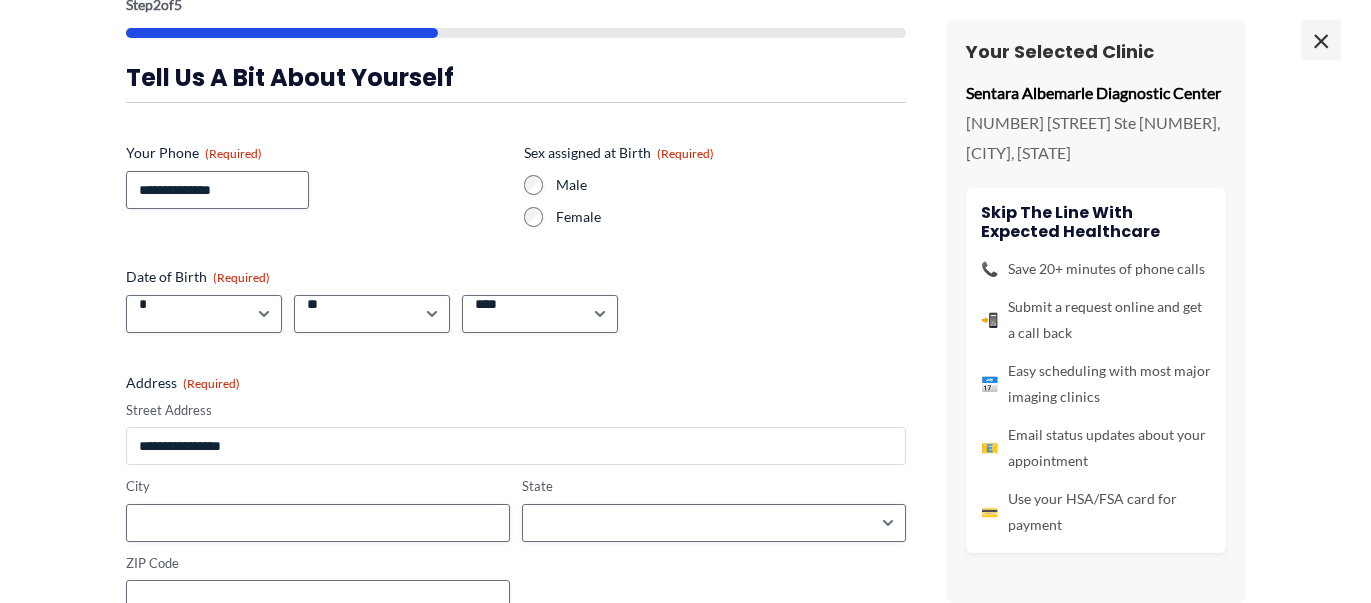 click on "Street Address" at bounding box center (516, 446) 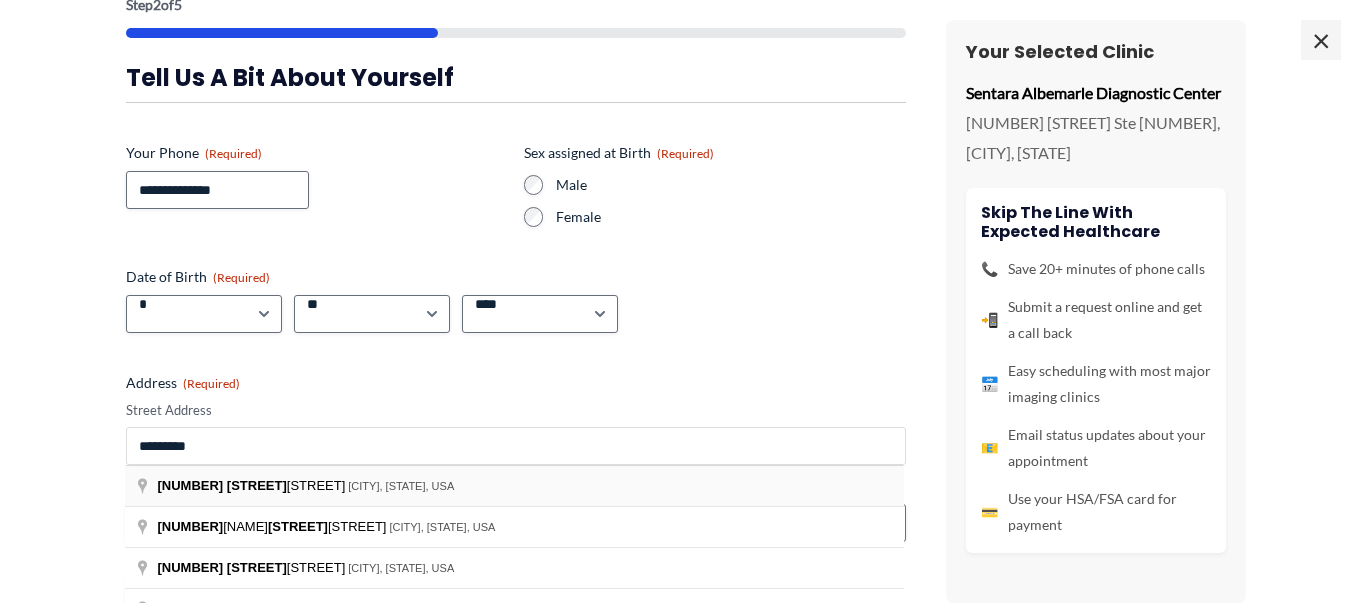 scroll, scrollTop: 205, scrollLeft: 0, axis: vertical 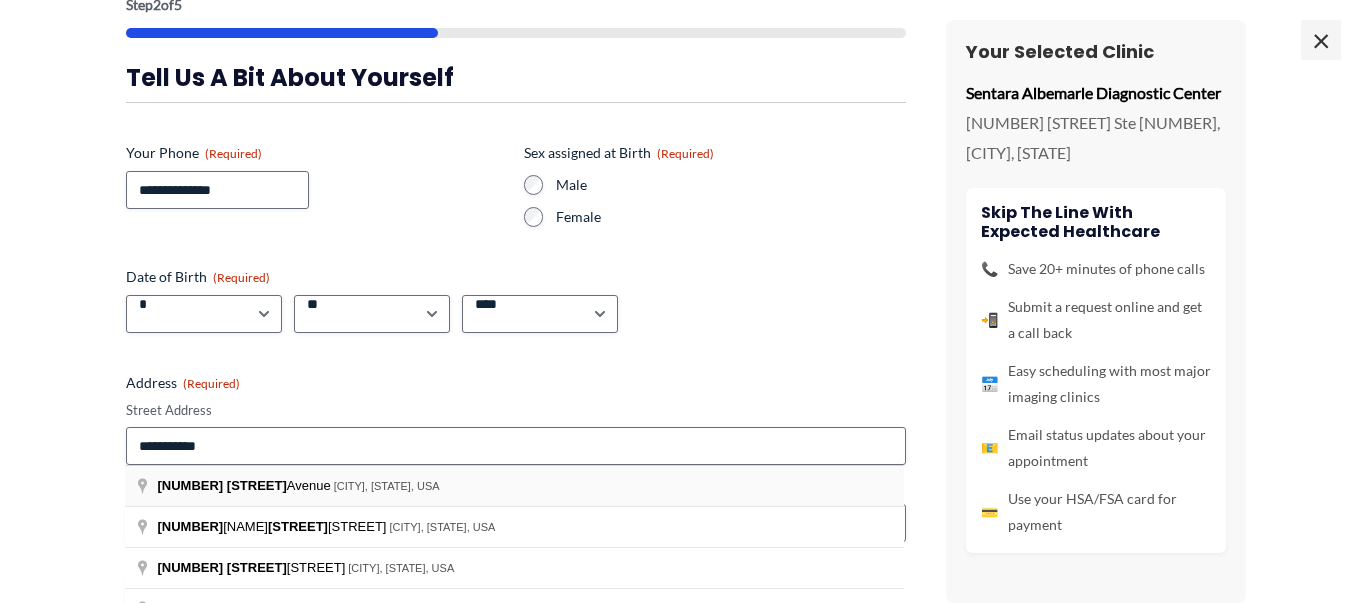 type on "**********" 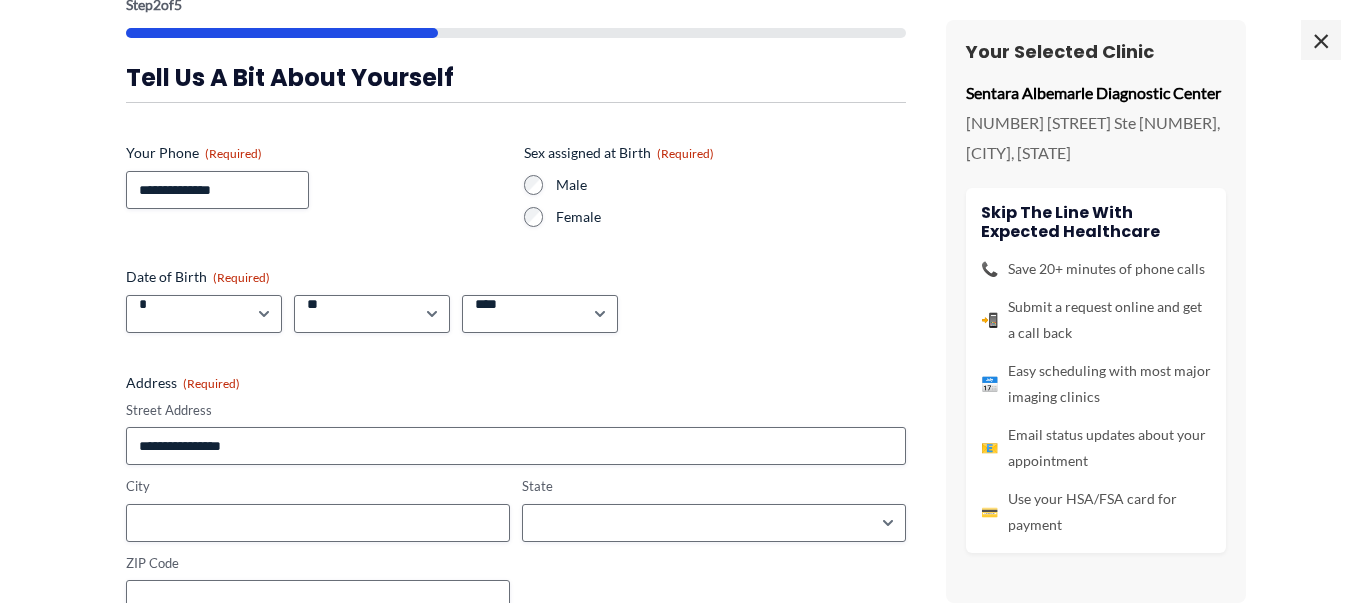 type on "**********" 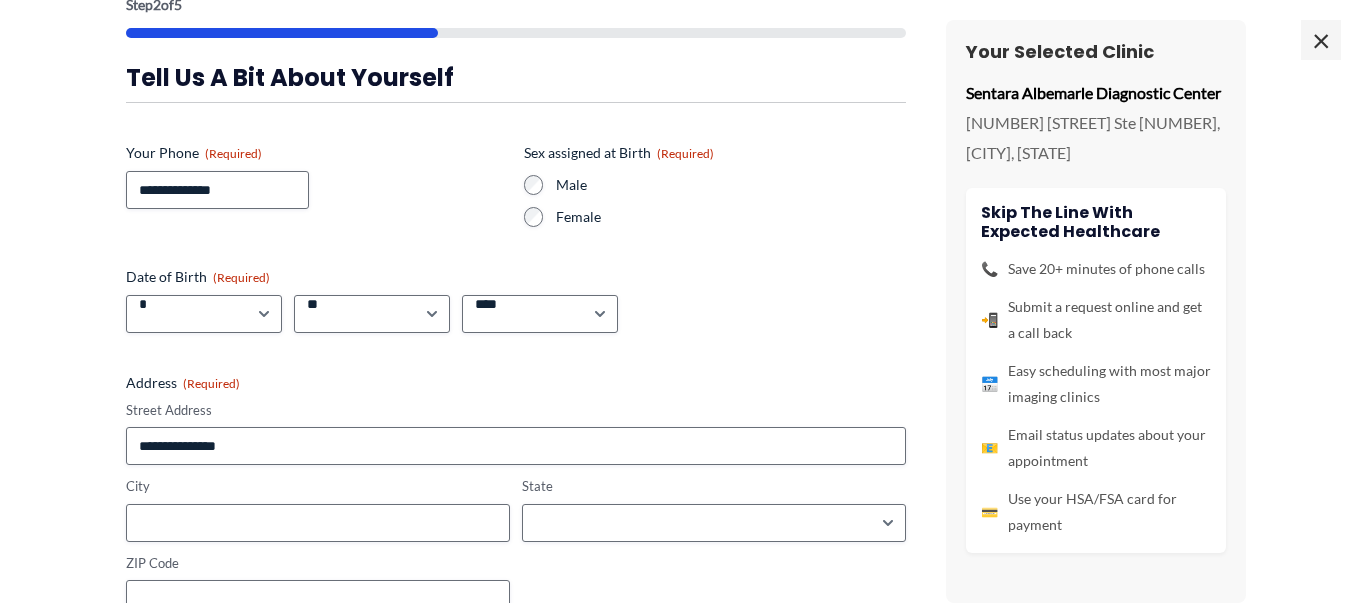type on "**********" 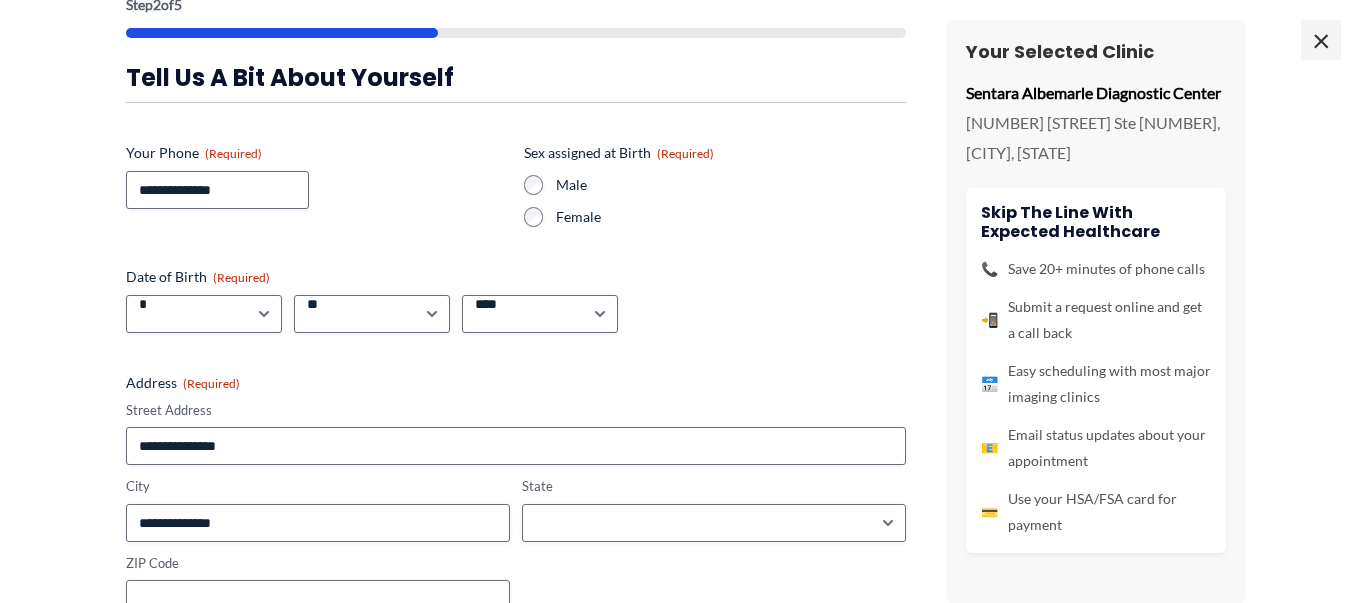 select on "**********" 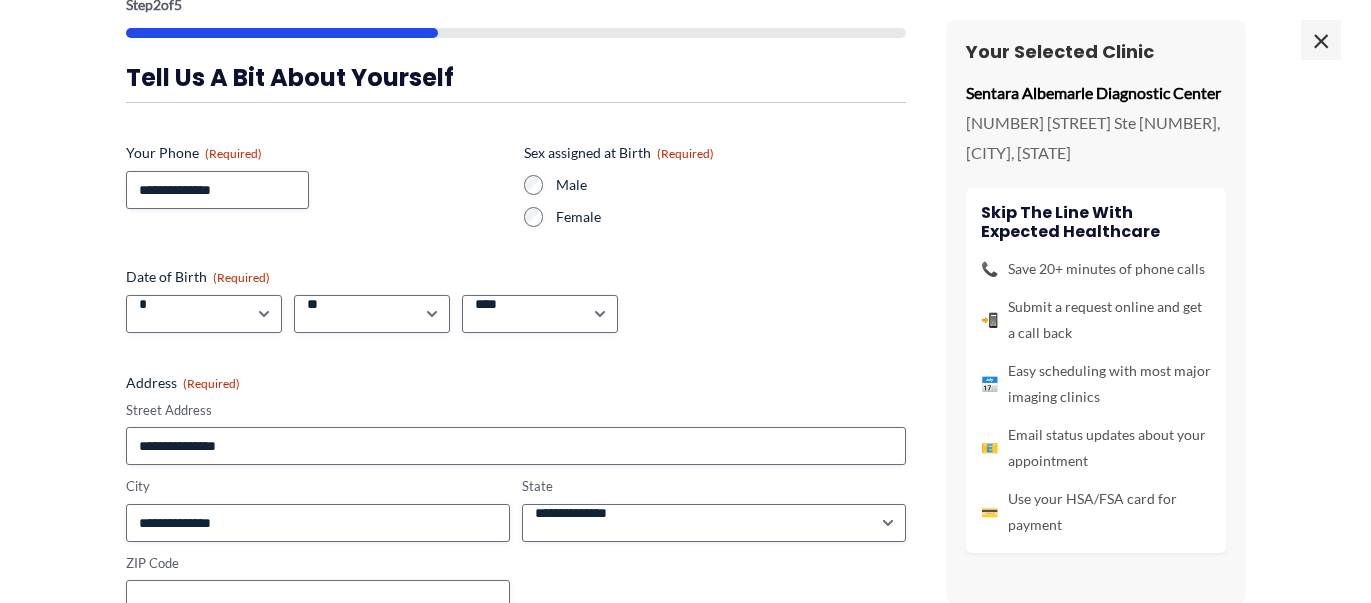 type on "**********" 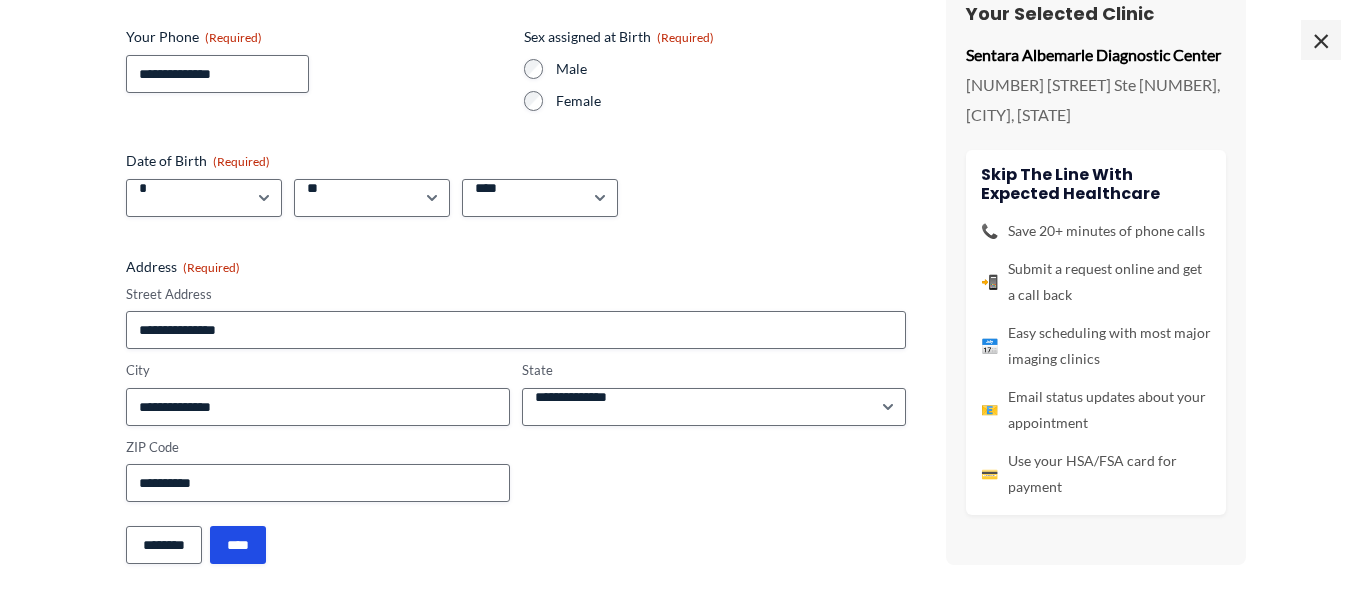 scroll, scrollTop: 244, scrollLeft: 0, axis: vertical 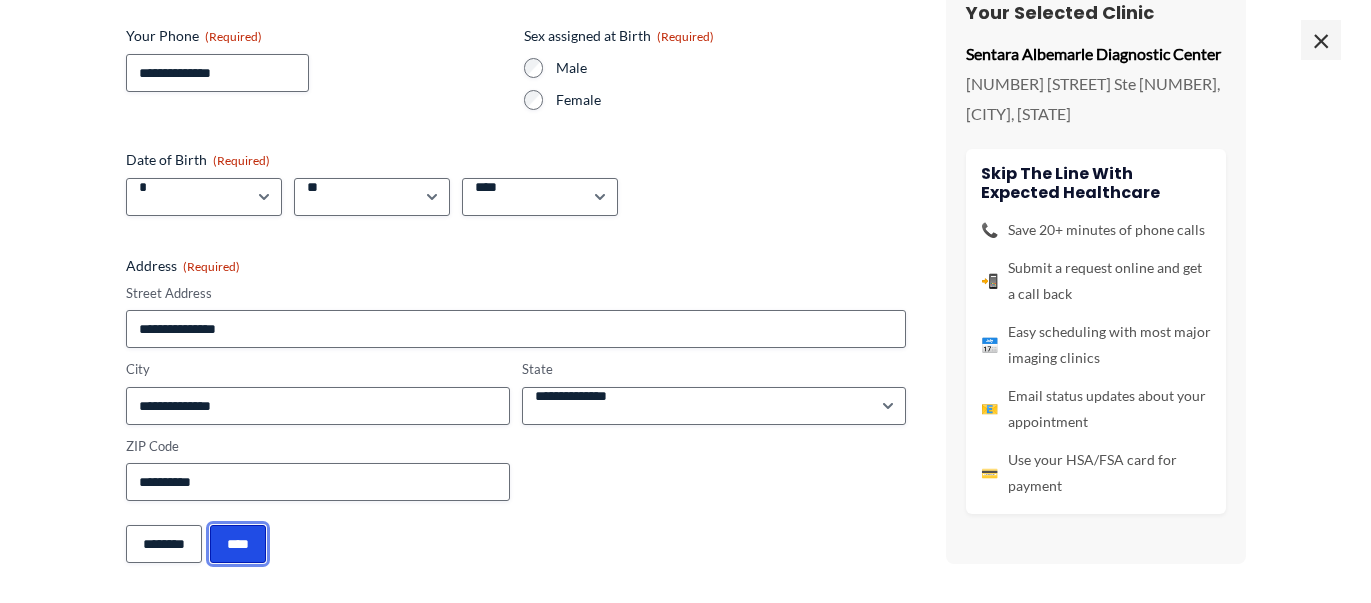 click on "****" at bounding box center (238, 544) 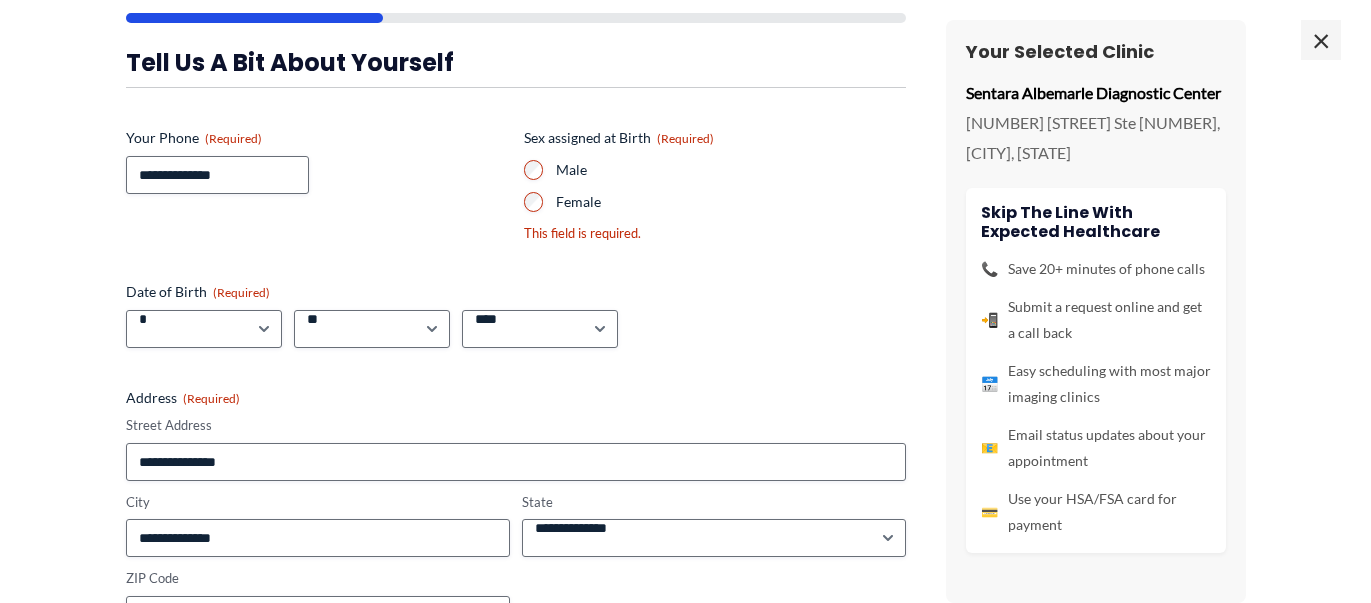 scroll, scrollTop: 0, scrollLeft: 0, axis: both 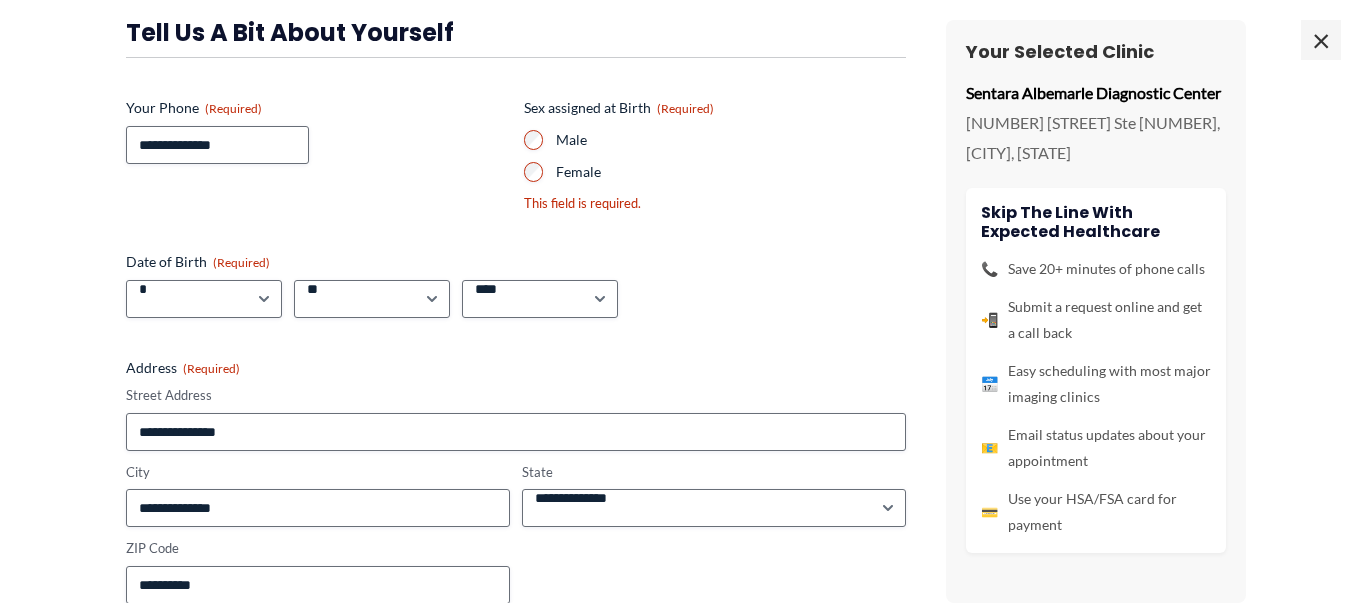click on "**********" at bounding box center [685, 301] 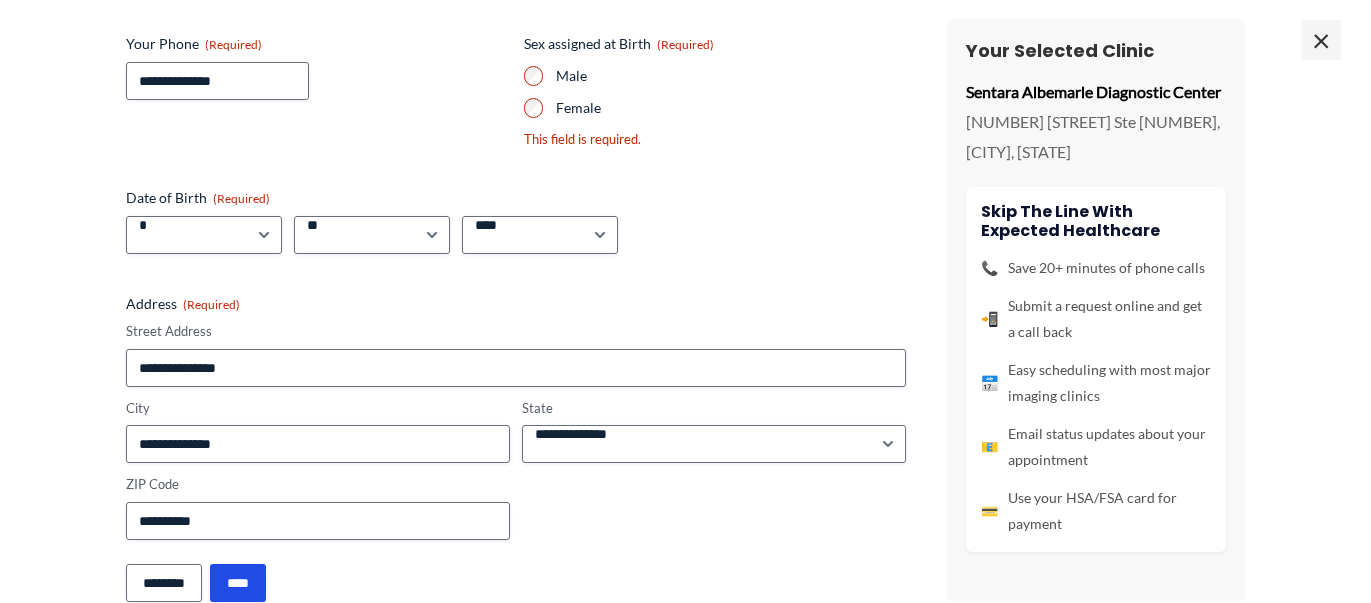 scroll, scrollTop: 376, scrollLeft: 0, axis: vertical 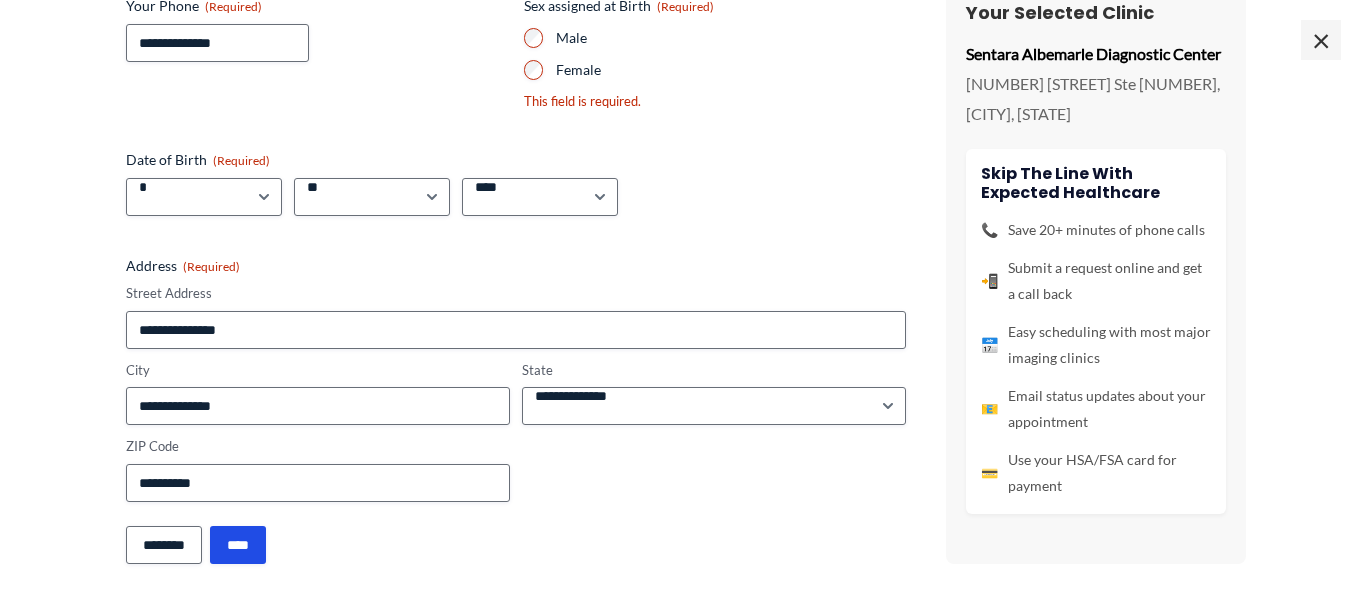 click on "**********" at bounding box center (685, 301) 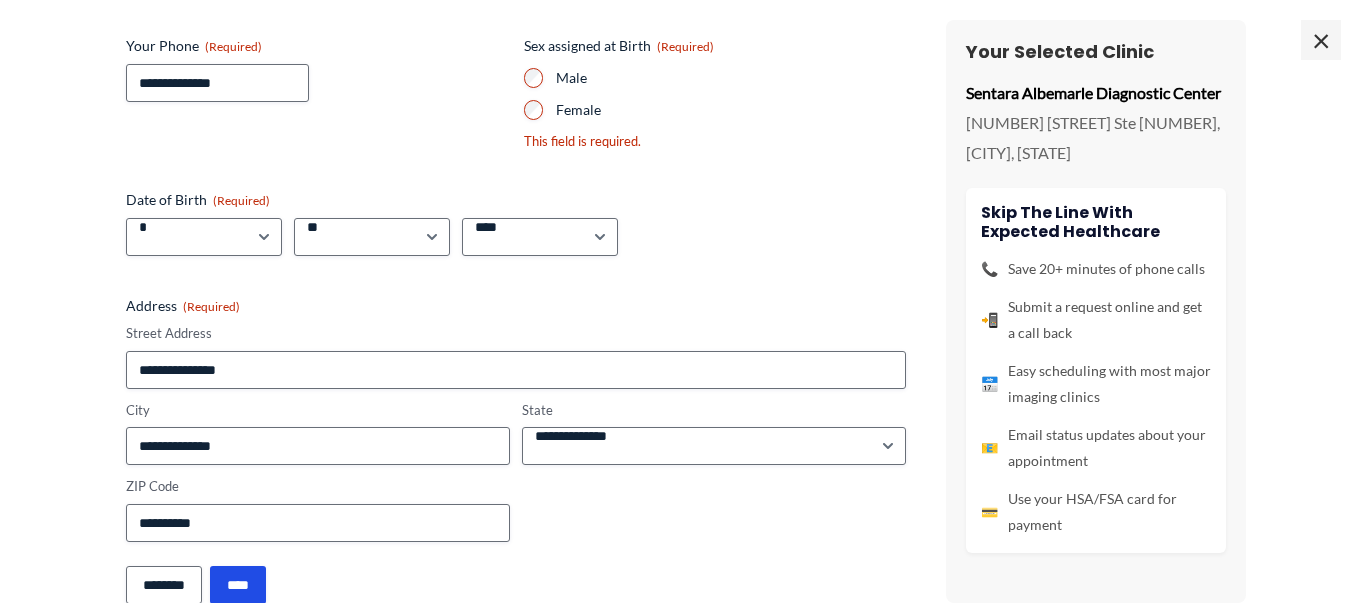 scroll, scrollTop: 376, scrollLeft: 0, axis: vertical 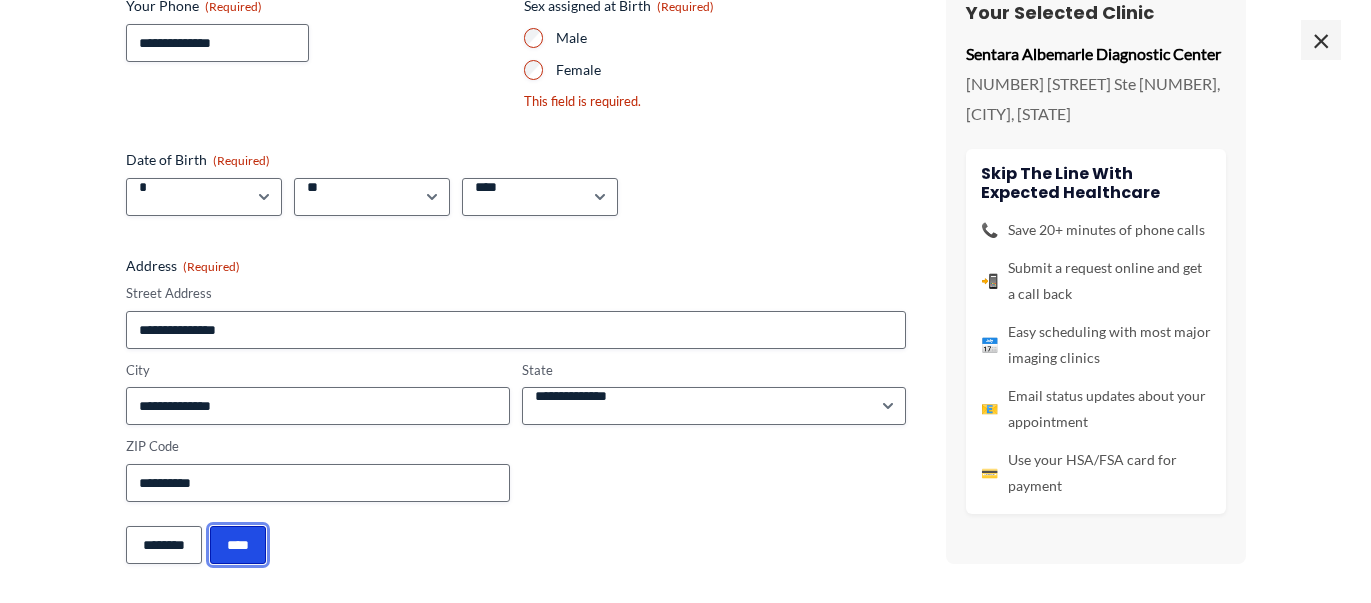click on "****" at bounding box center (238, 545) 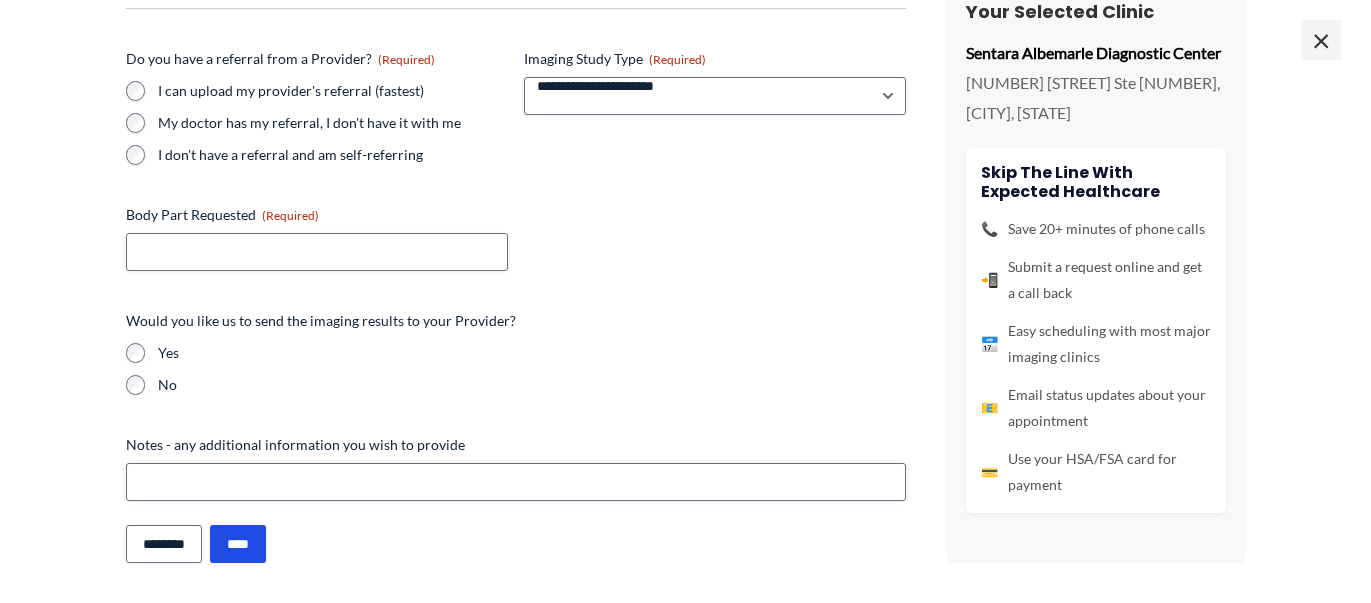 scroll, scrollTop: 352, scrollLeft: 0, axis: vertical 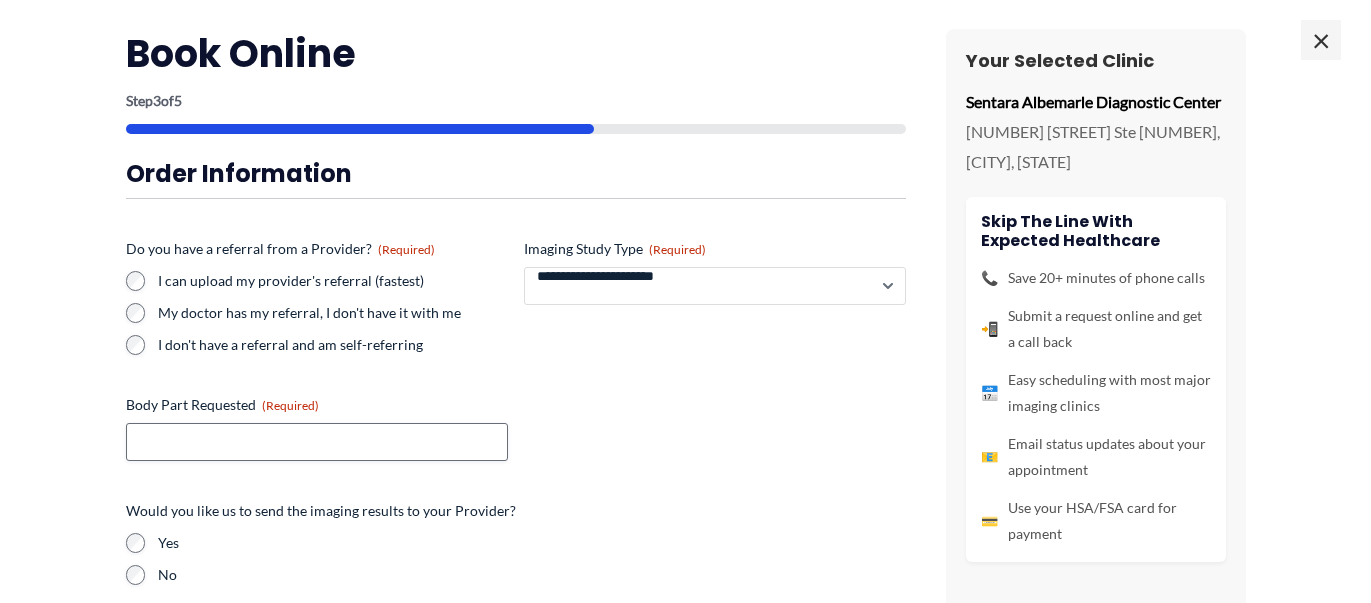 click on "**********" at bounding box center [715, 286] 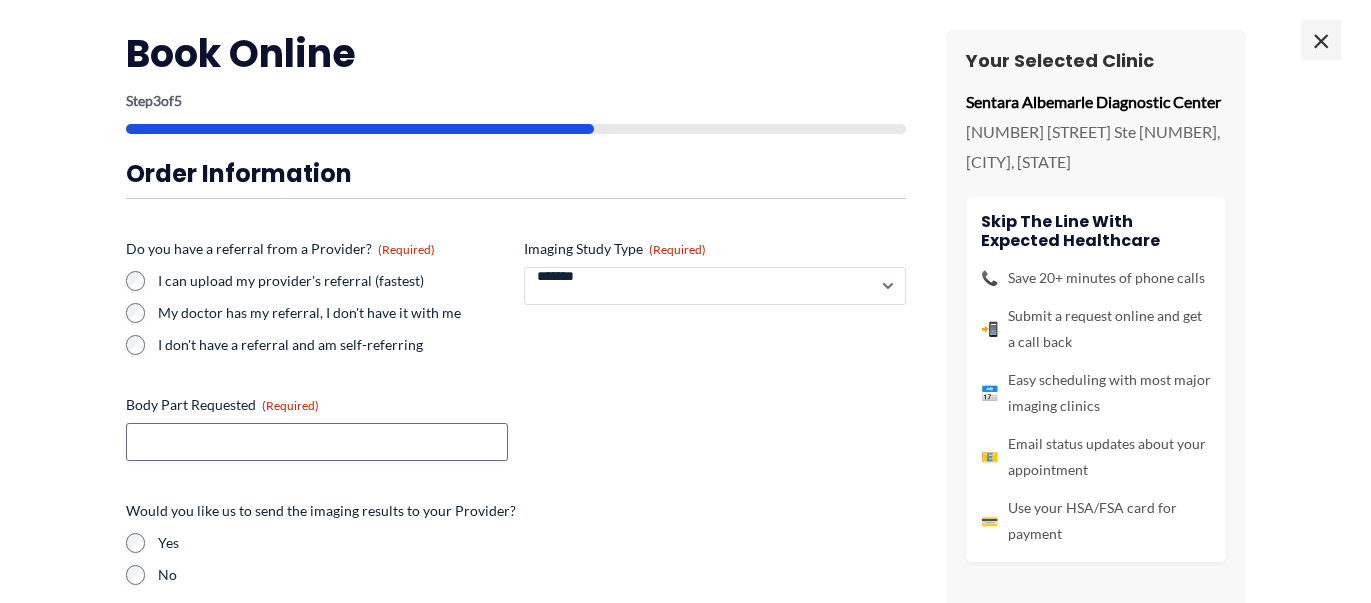click on "**********" at bounding box center [715, 286] 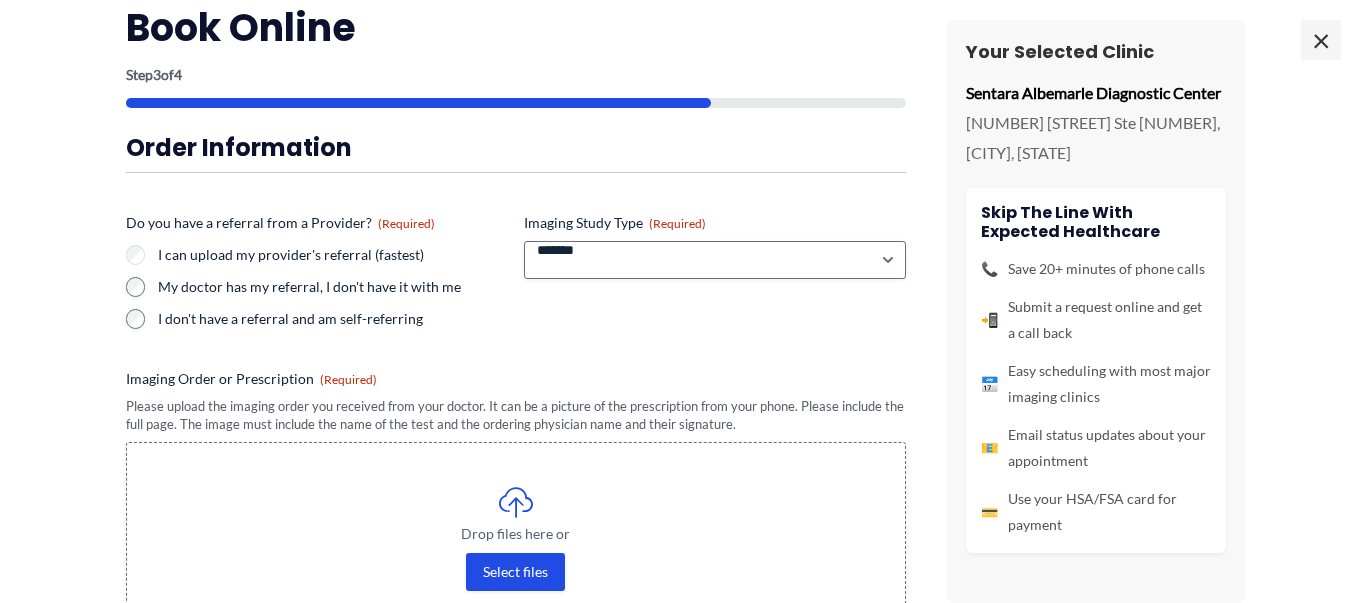 scroll, scrollTop: 62, scrollLeft: 0, axis: vertical 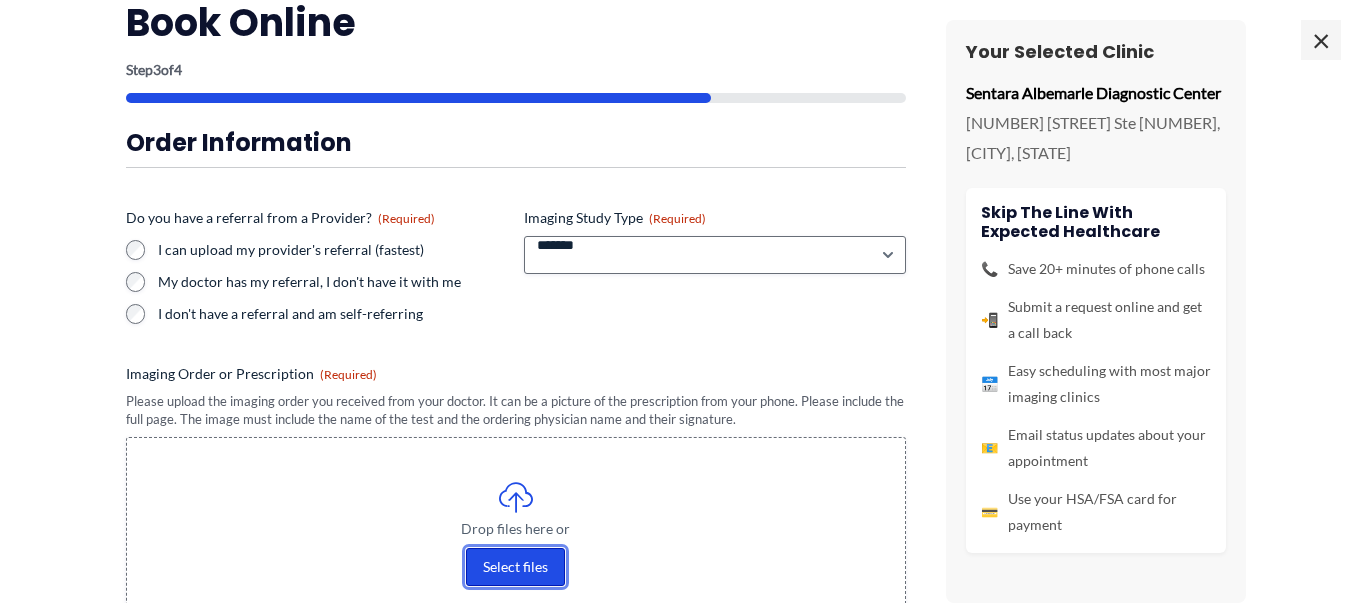 click on "Select files" at bounding box center [515, 567] 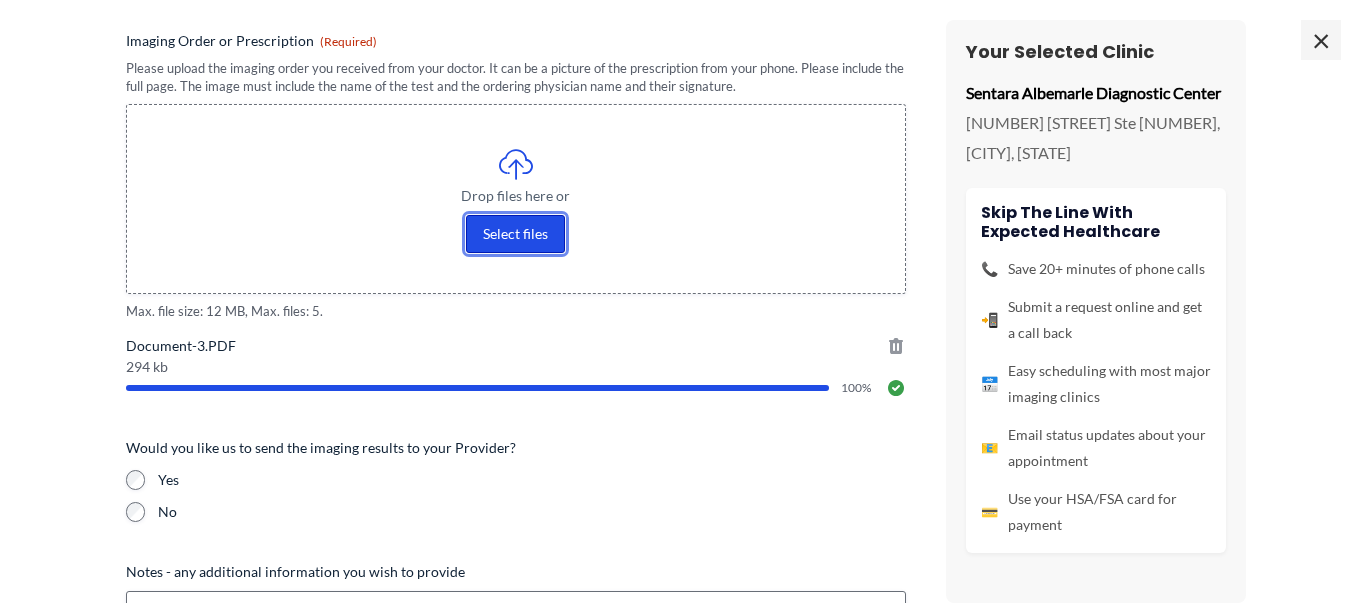scroll, scrollTop: 426, scrollLeft: 0, axis: vertical 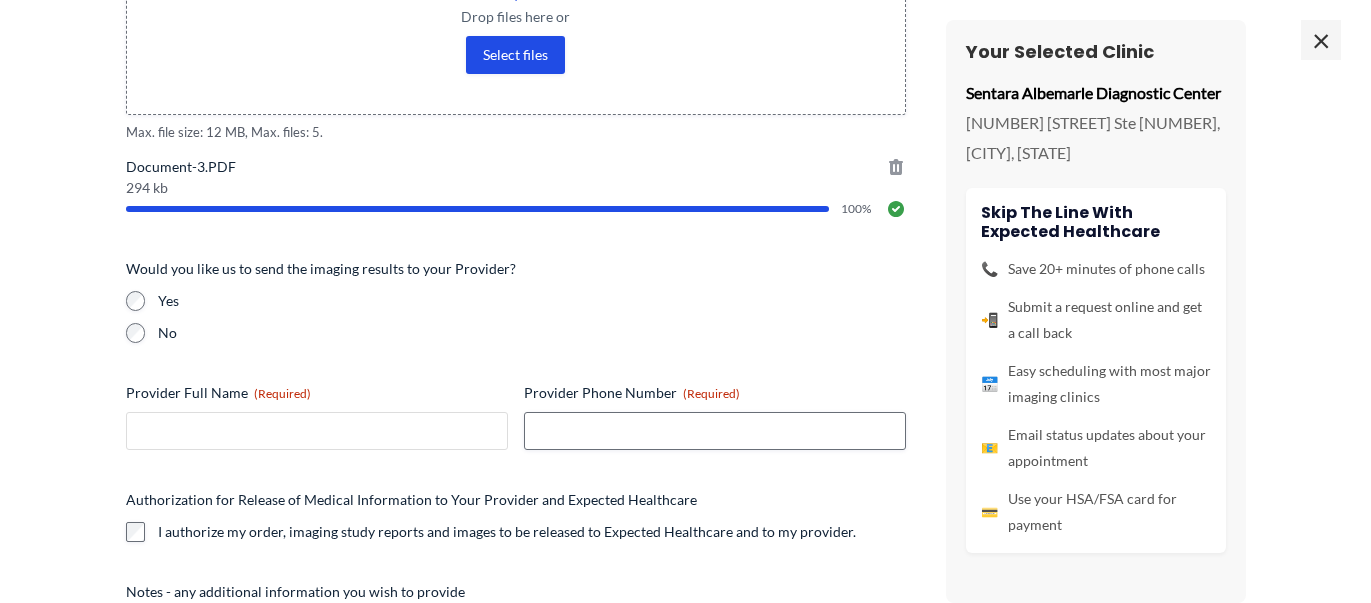 click on "Provider Full Name (Required)" at bounding box center (317, 431) 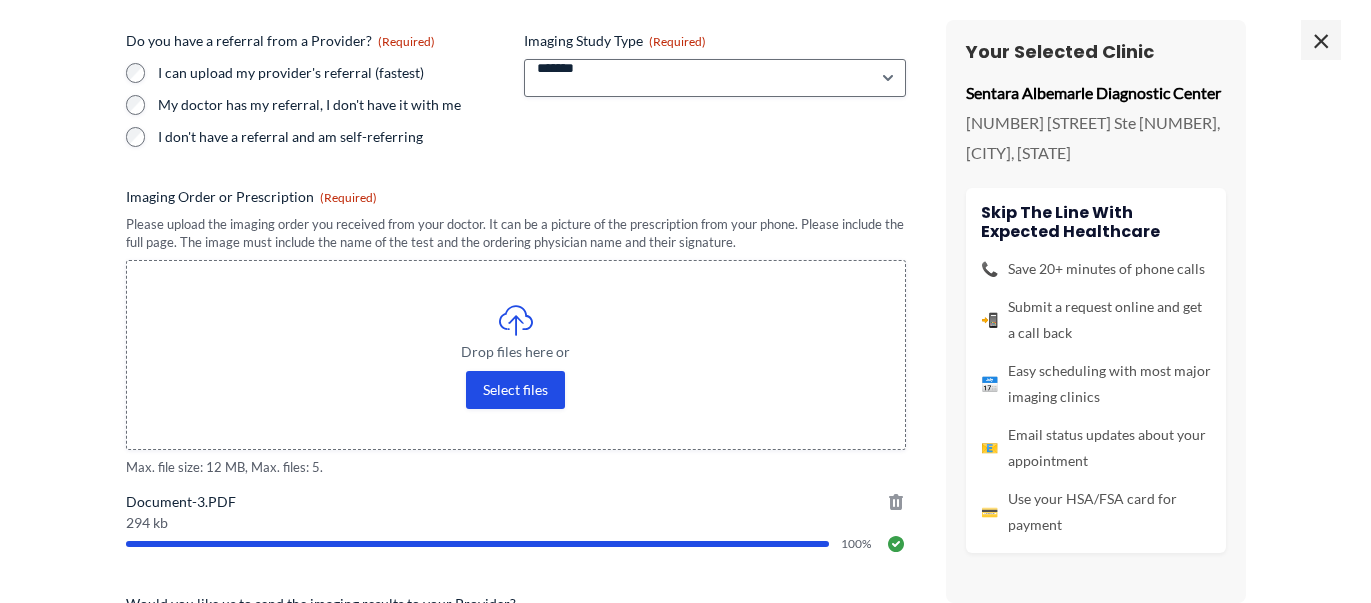 scroll, scrollTop: 0, scrollLeft: 0, axis: both 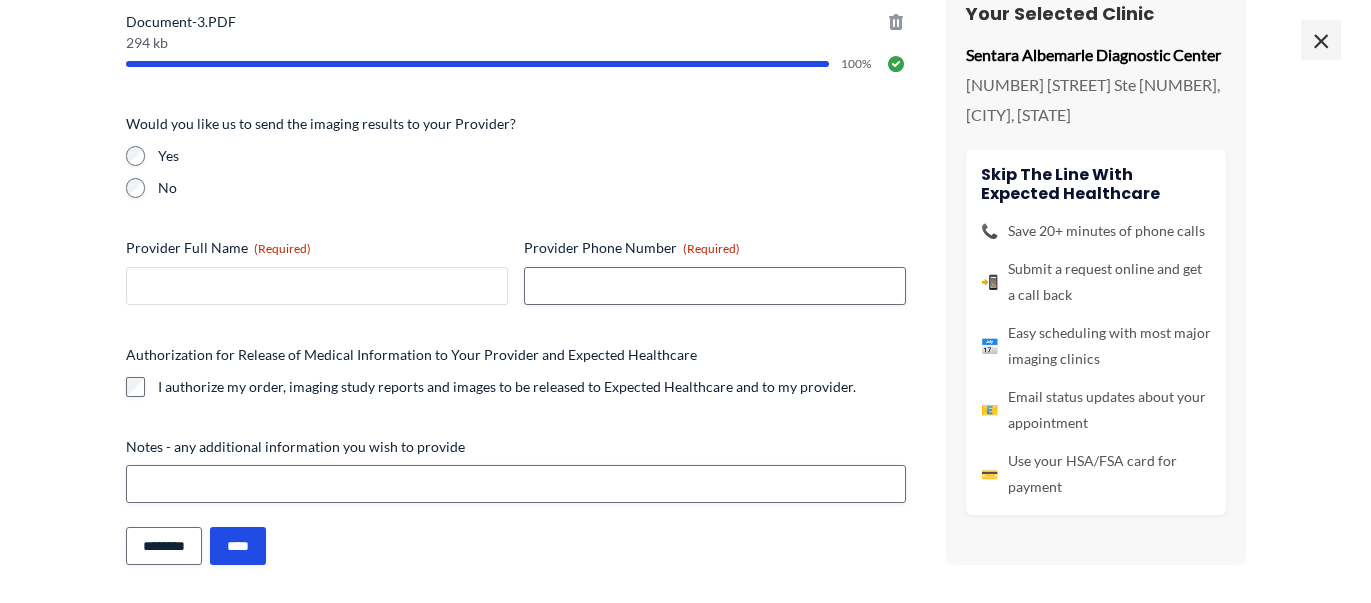 click on "Provider Full Name (Required)" at bounding box center (317, 286) 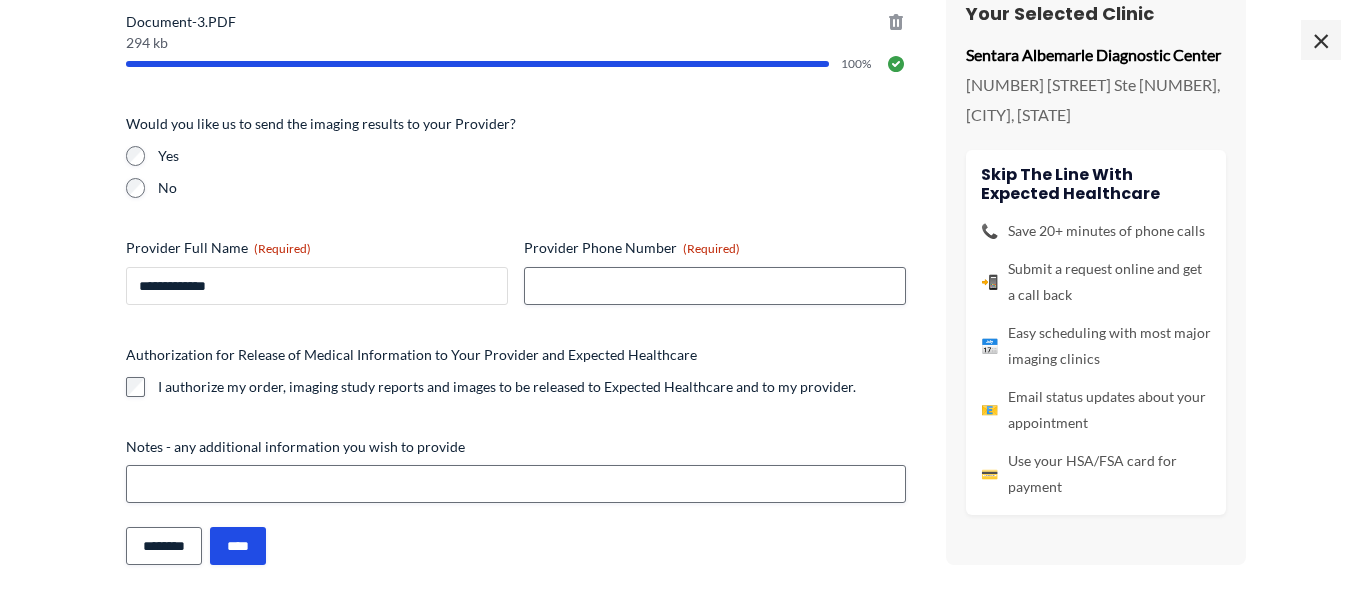type on "**********" 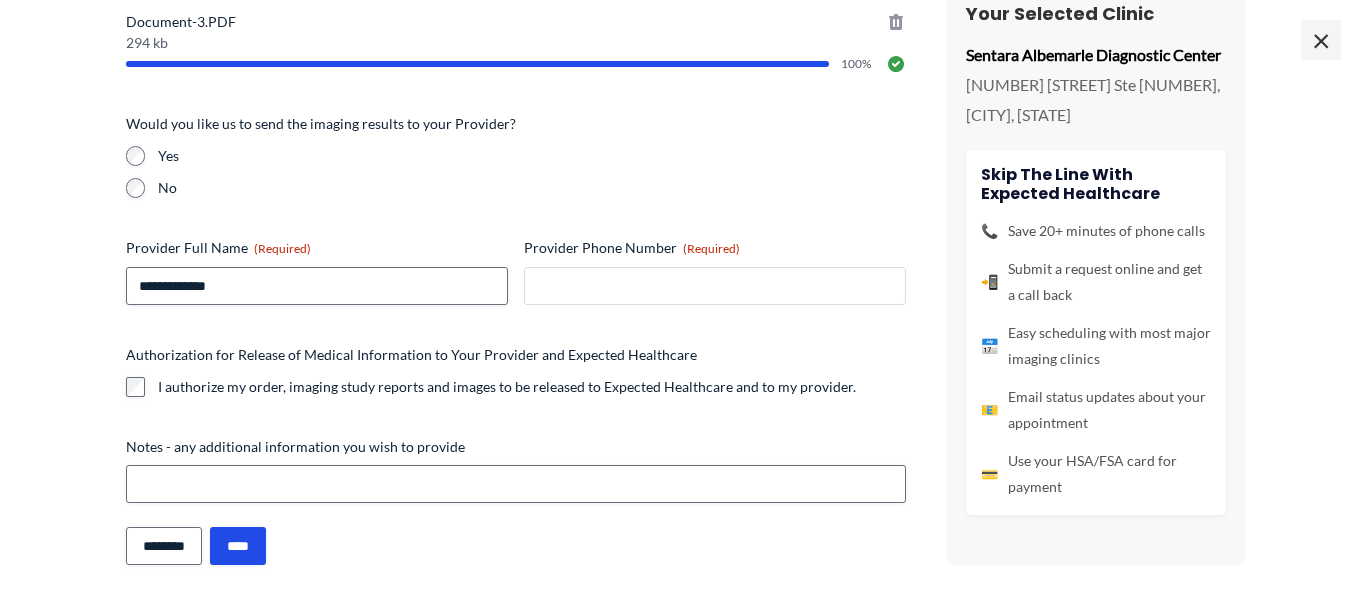 type on "**********" 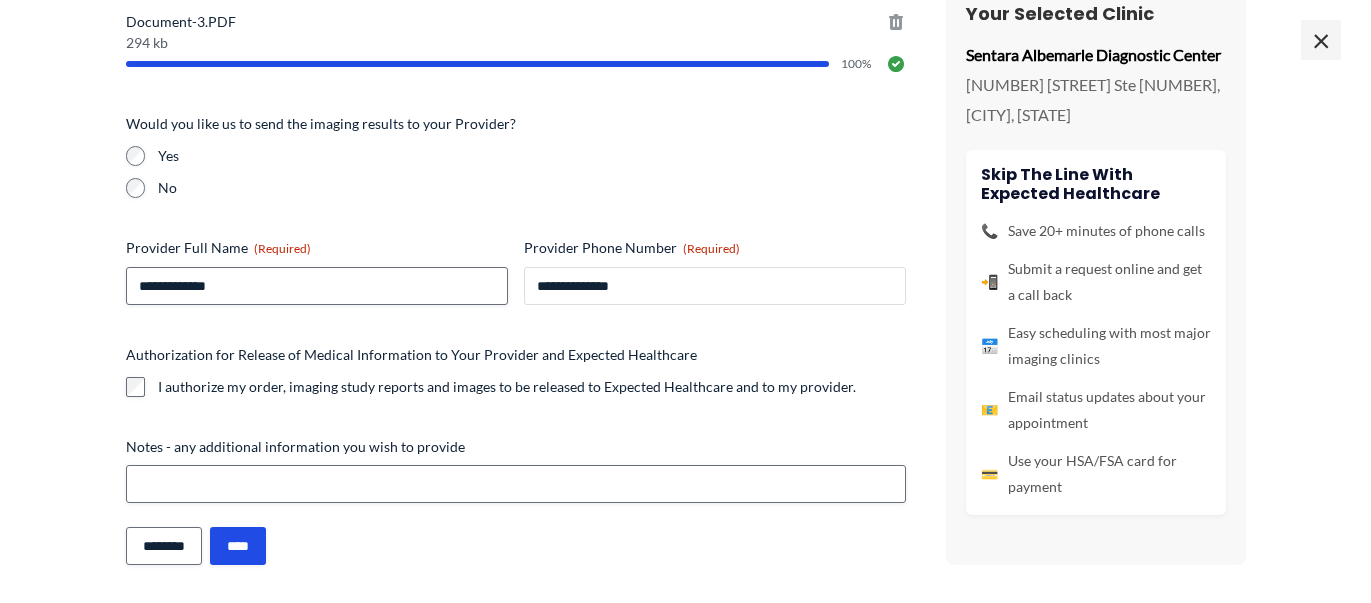 click on "**********" at bounding box center (715, 286) 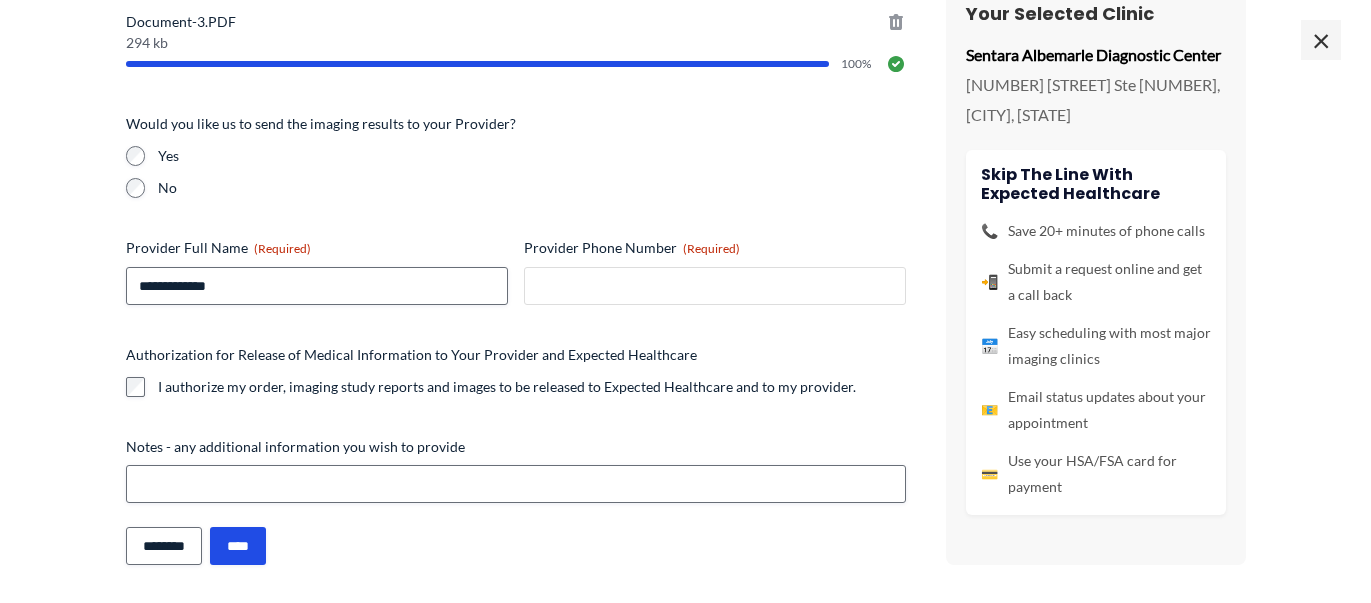 type on "**********" 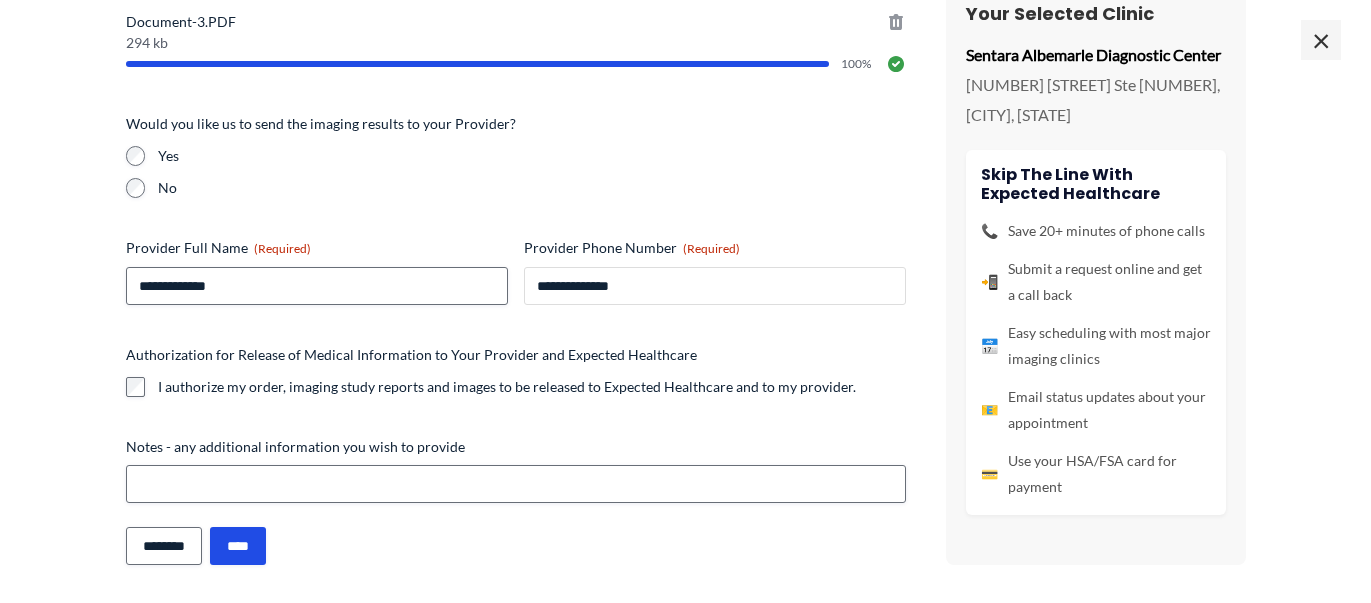 type on "**********" 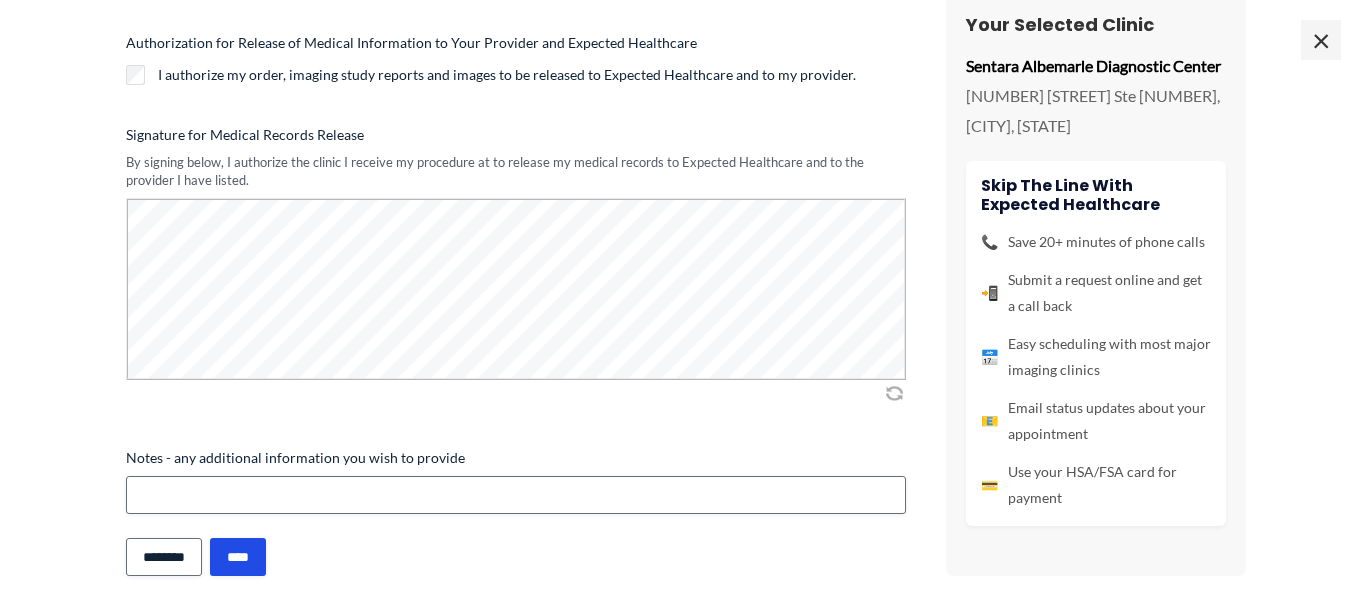 scroll, scrollTop: 1043, scrollLeft: 0, axis: vertical 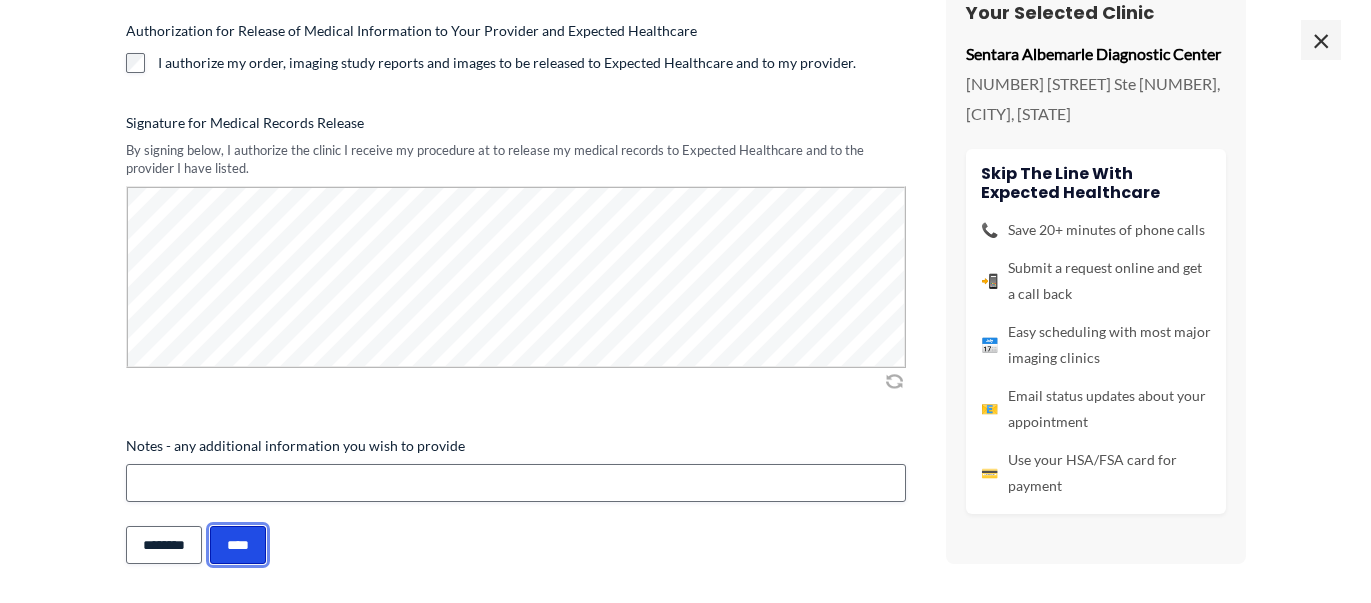 click on "****" at bounding box center (238, 545) 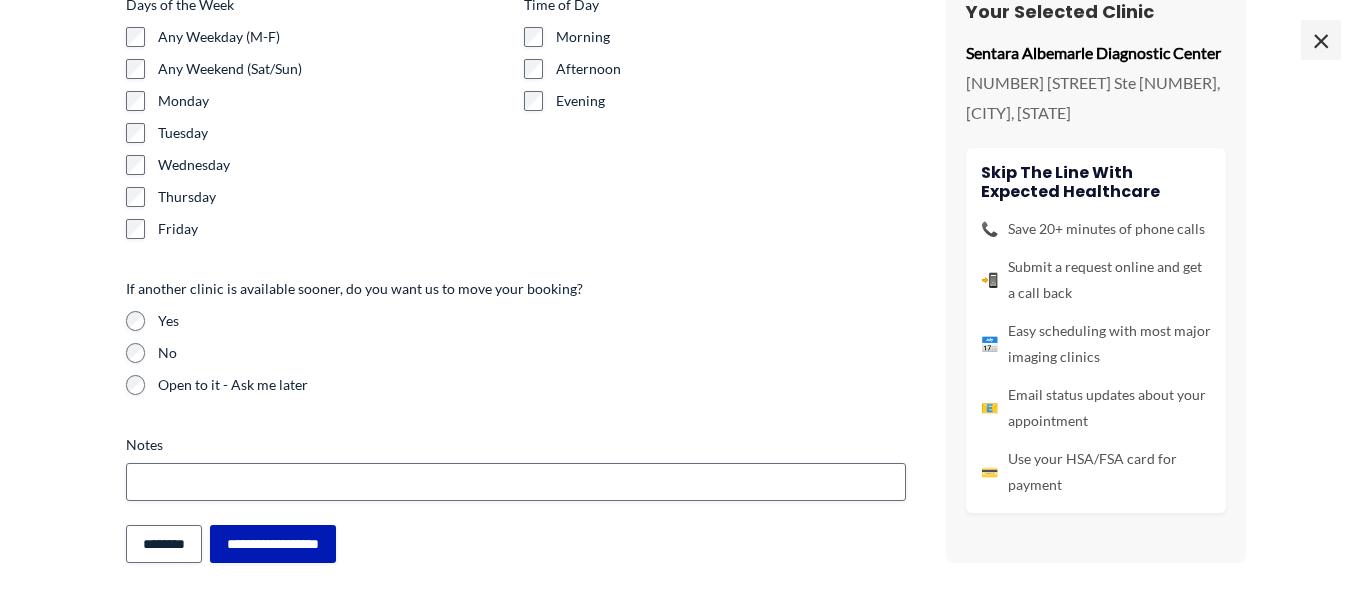 scroll, scrollTop: 544, scrollLeft: 0, axis: vertical 